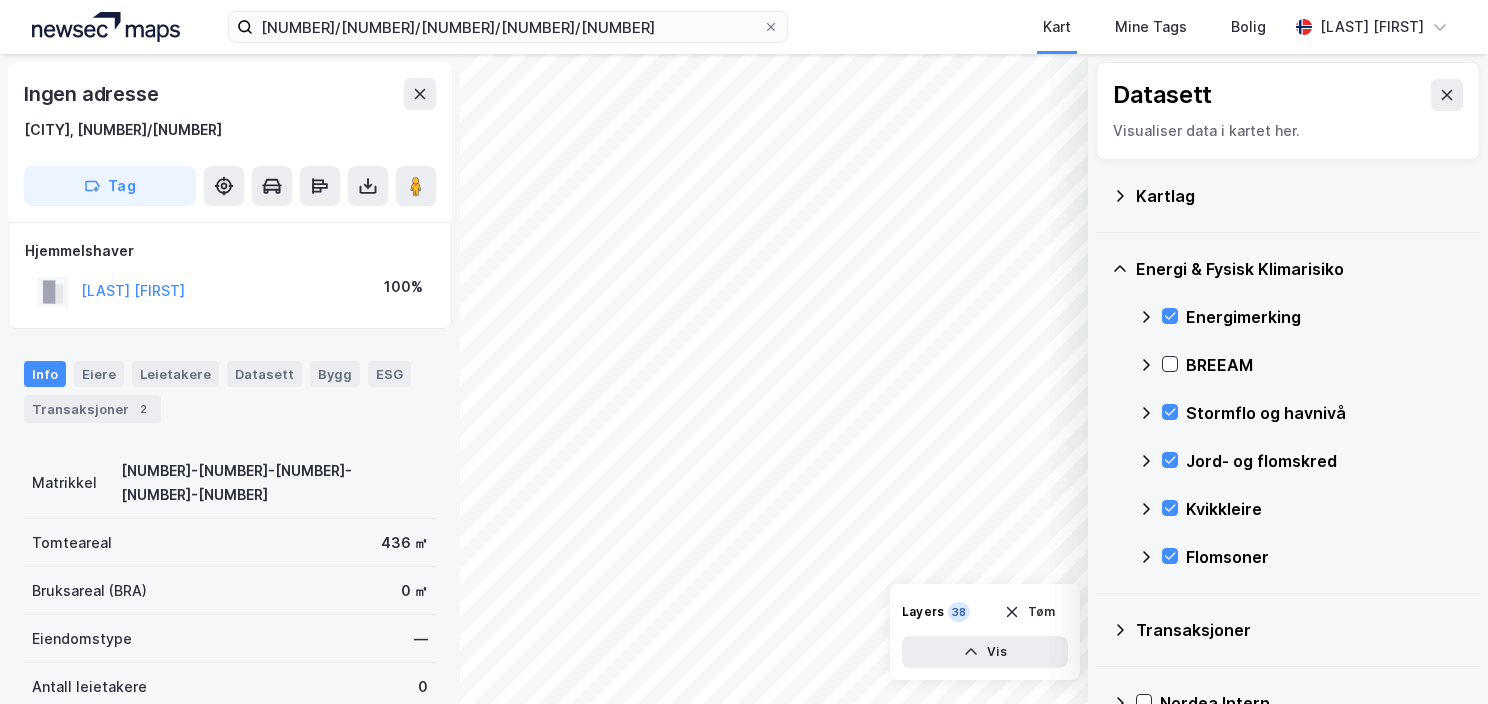 scroll, scrollTop: 0, scrollLeft: 0, axis: both 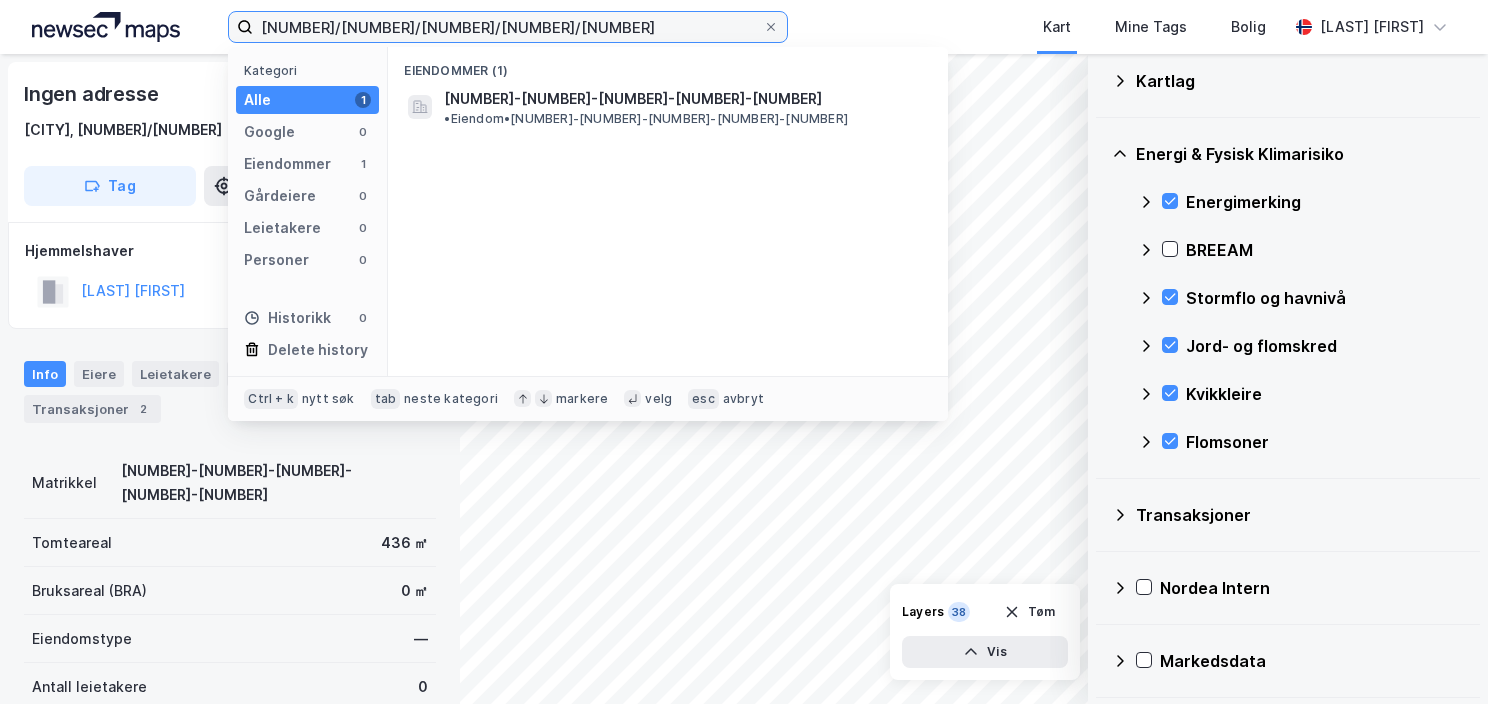 click on "[NUMBER]/[NUMBER]/[NUMBER]/[NUMBER]/[NUMBER]" at bounding box center (508, 27) 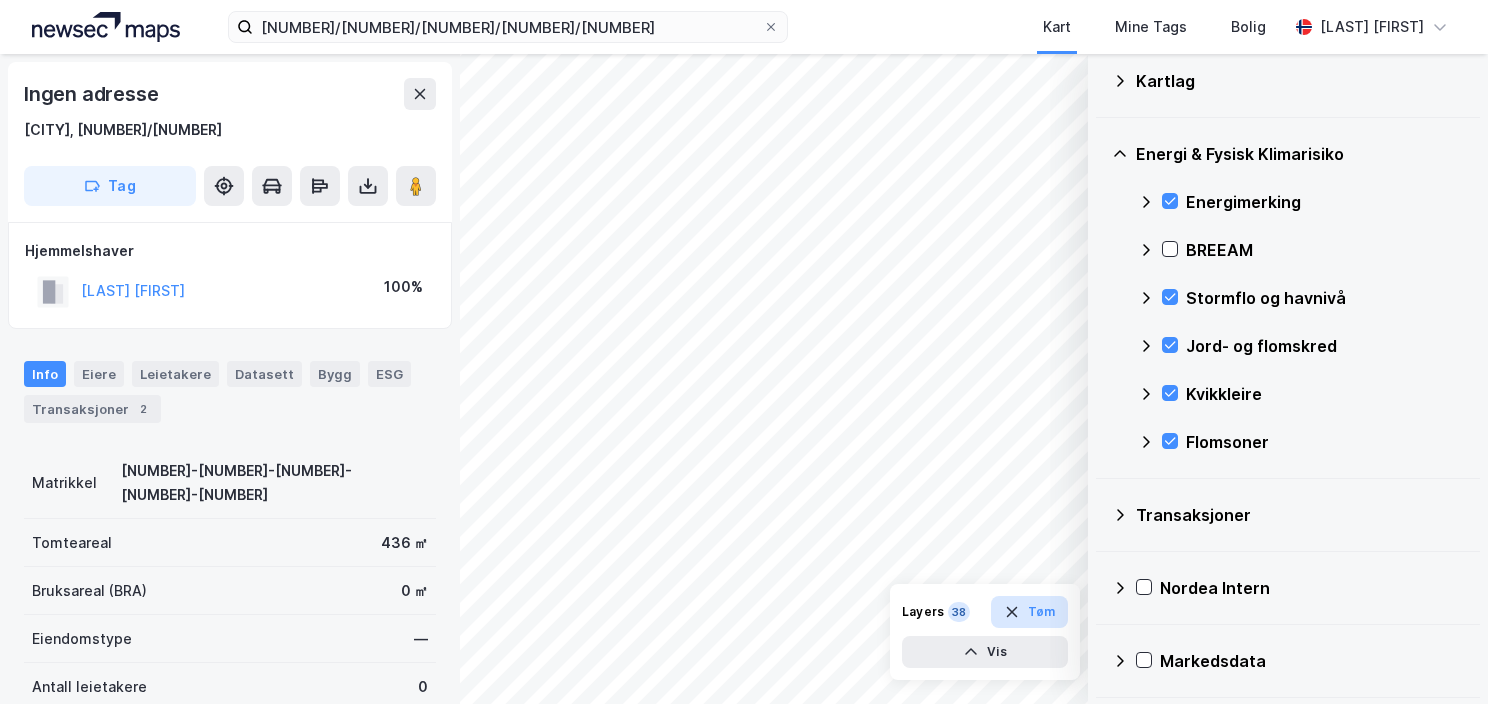click on "Tøm" at bounding box center (1029, 612) 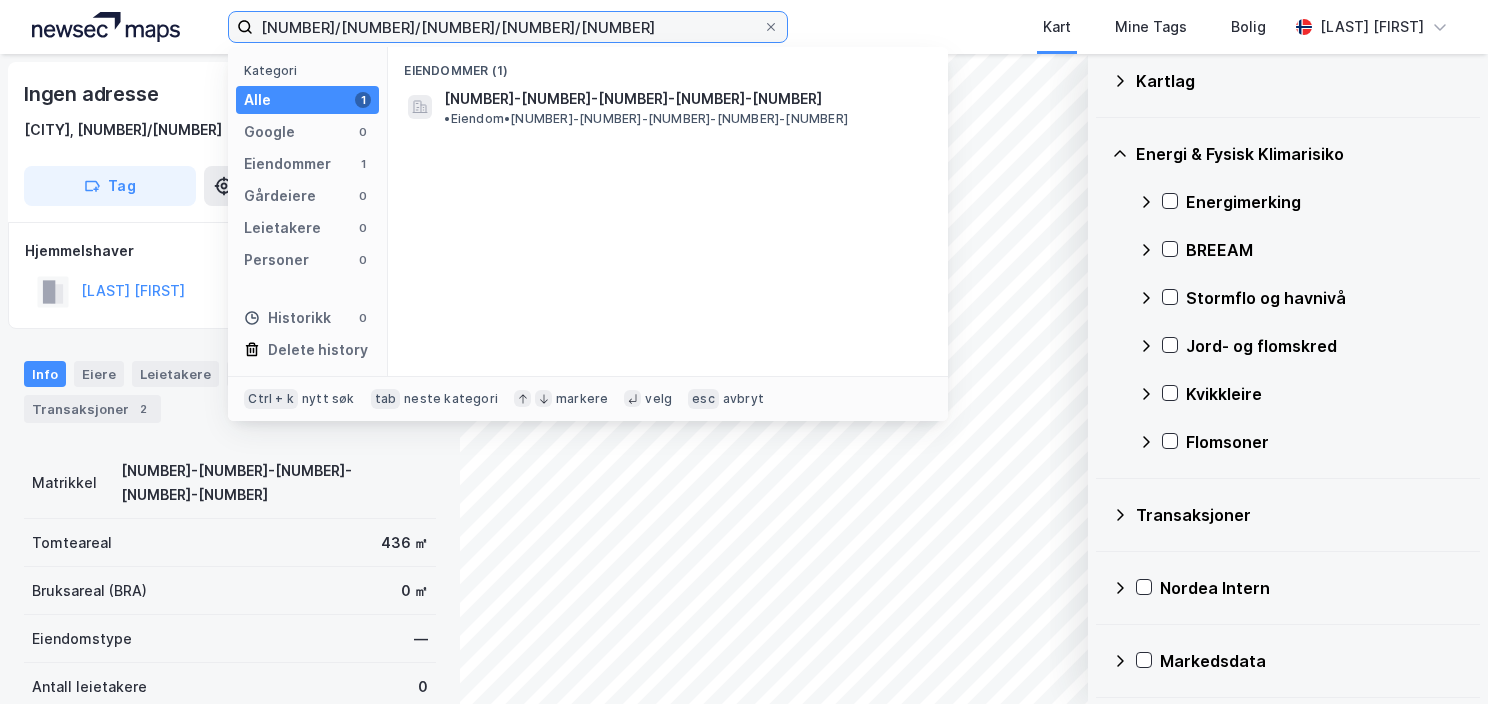 drag, startPoint x: 444, startPoint y: 15, endPoint x: 224, endPoint y: 11, distance: 220.03636 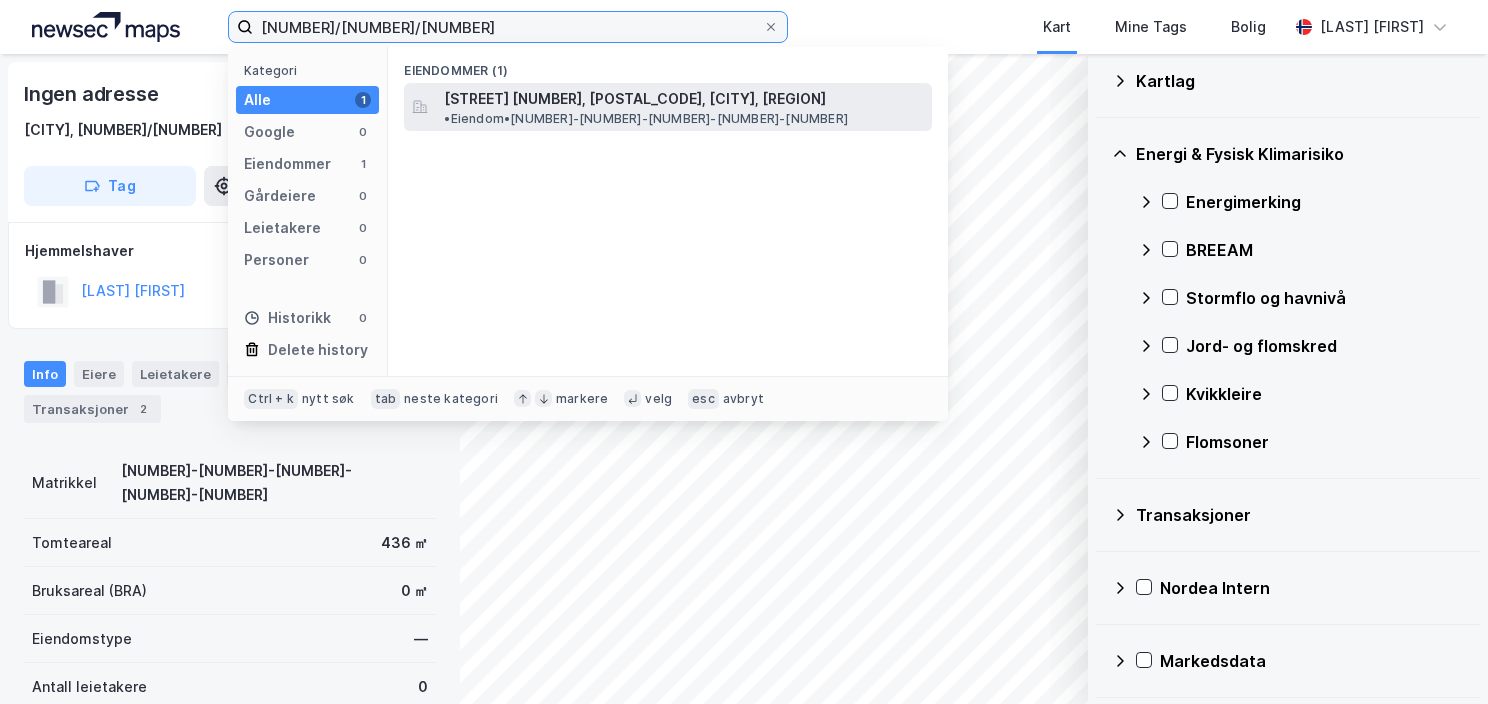type on "[NUMBER]/[NUMBER]/[NUMBER]" 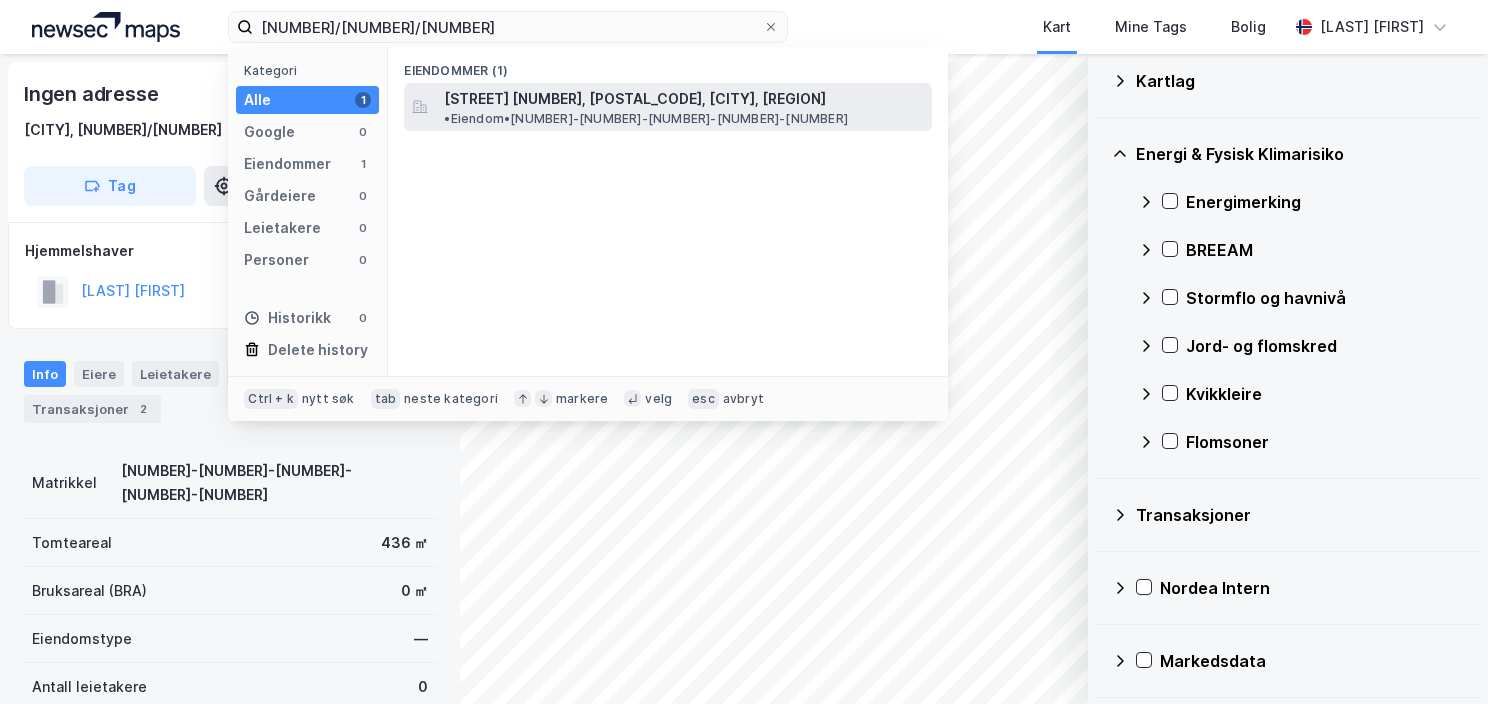 click on "[STREET] [NUMBER], [POSTAL_CODE], [CITY], [REGION]" at bounding box center (635, 99) 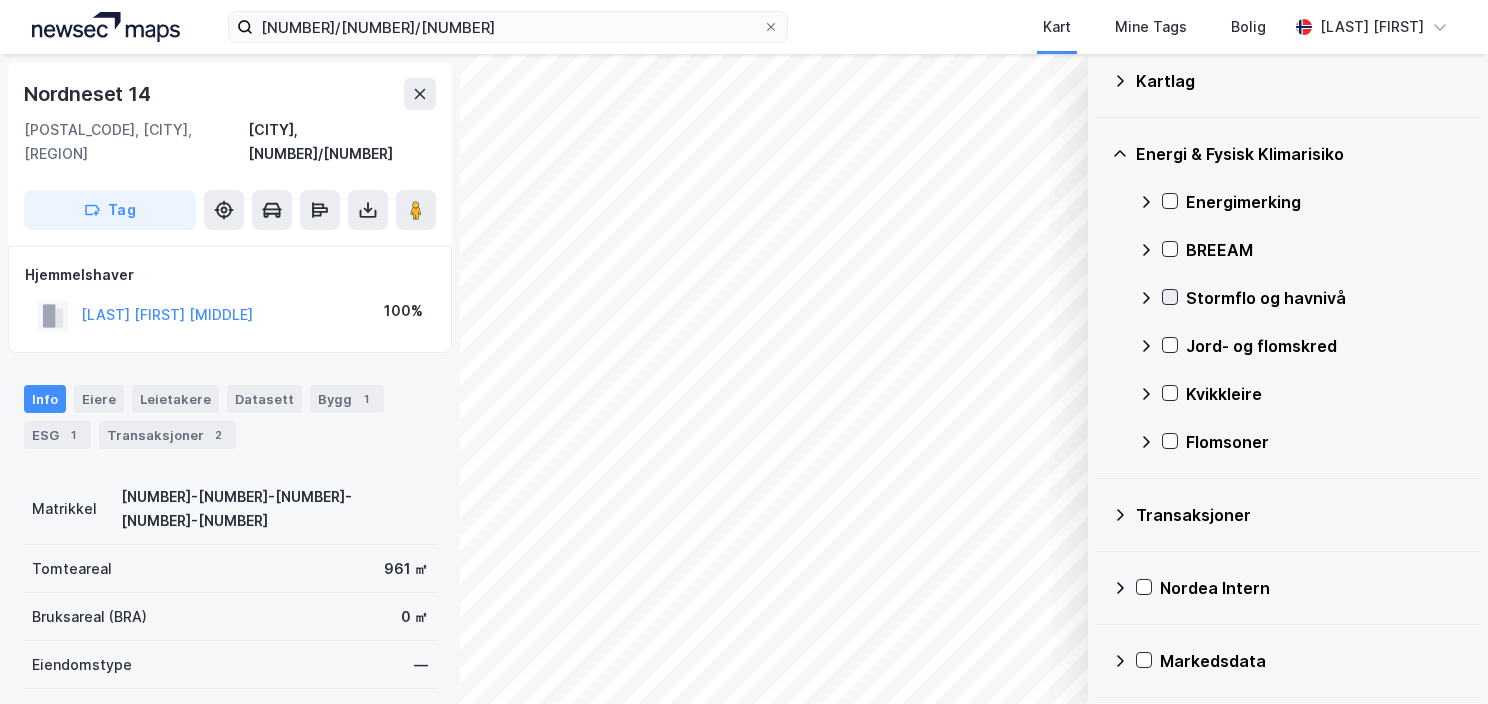 click 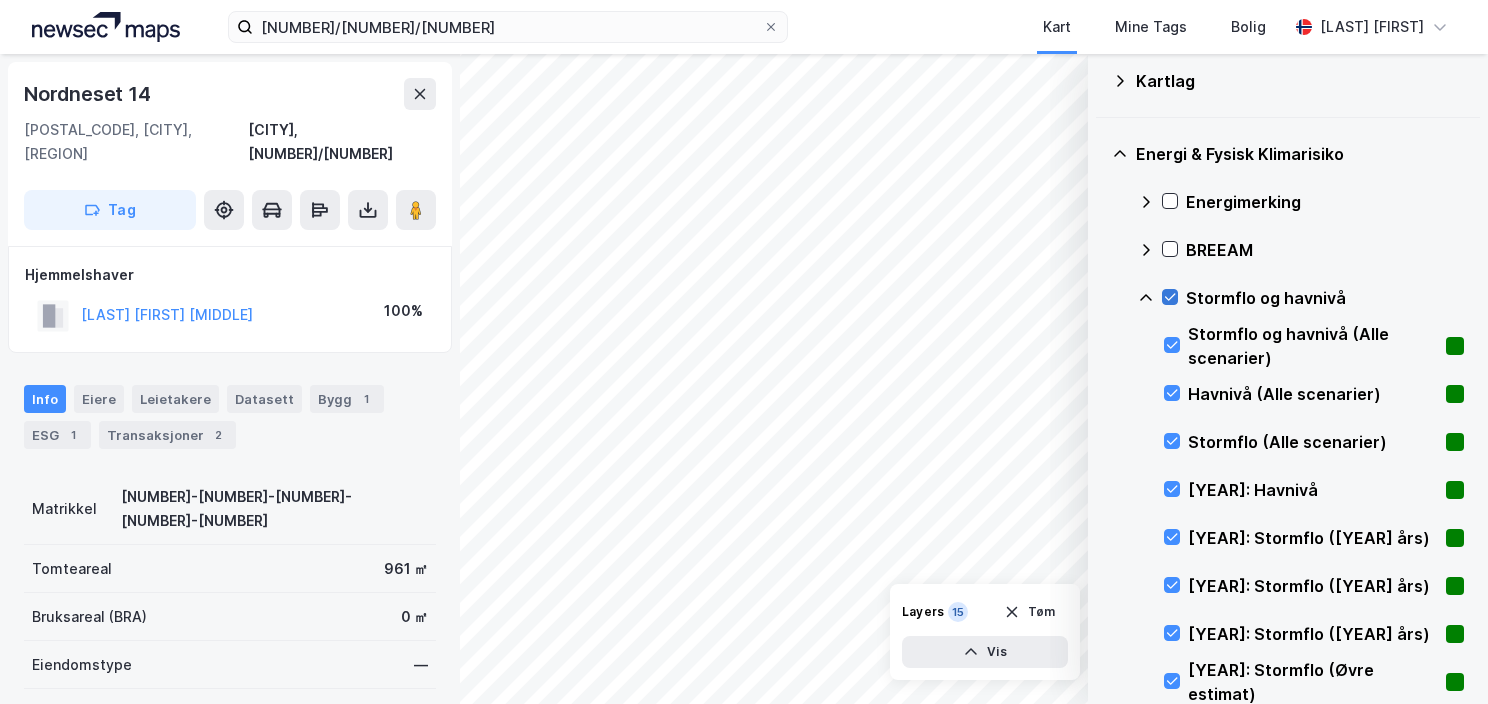 click 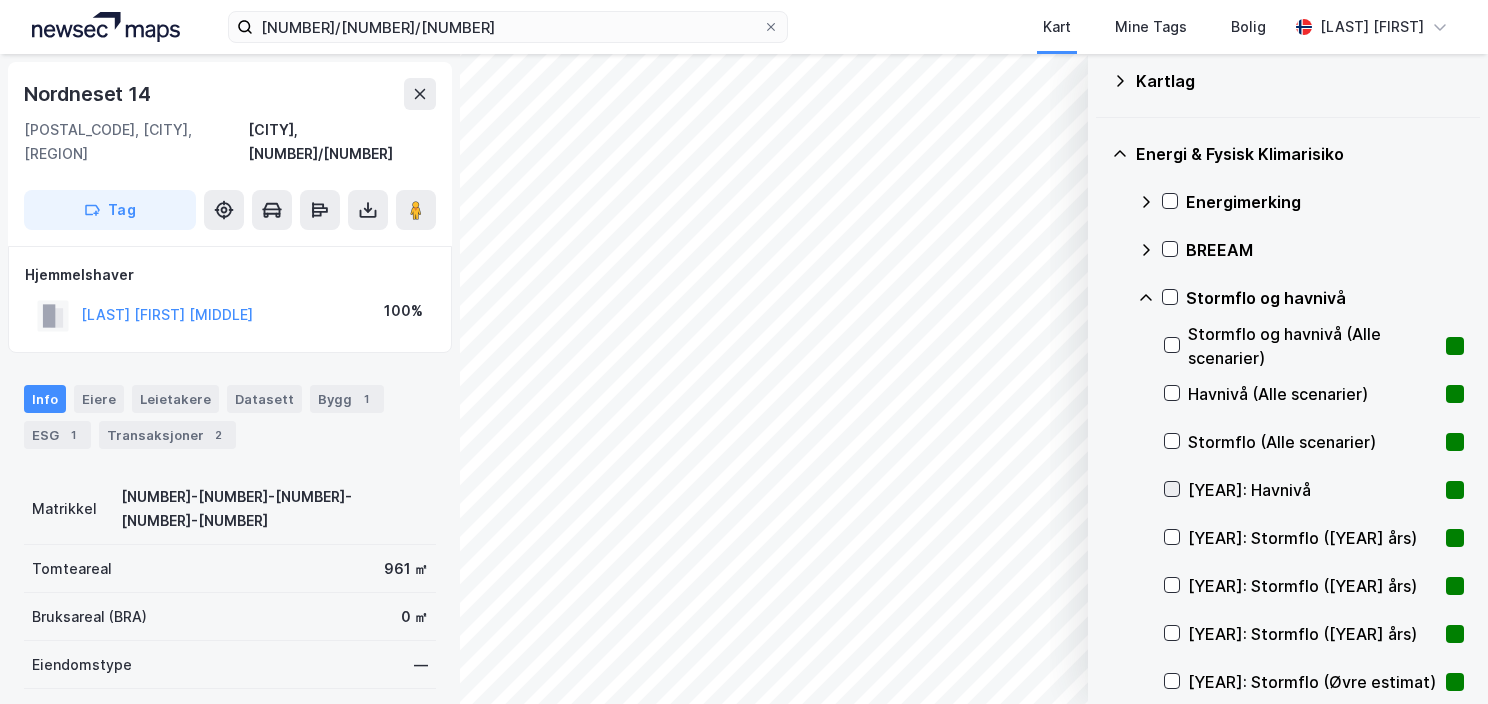 click 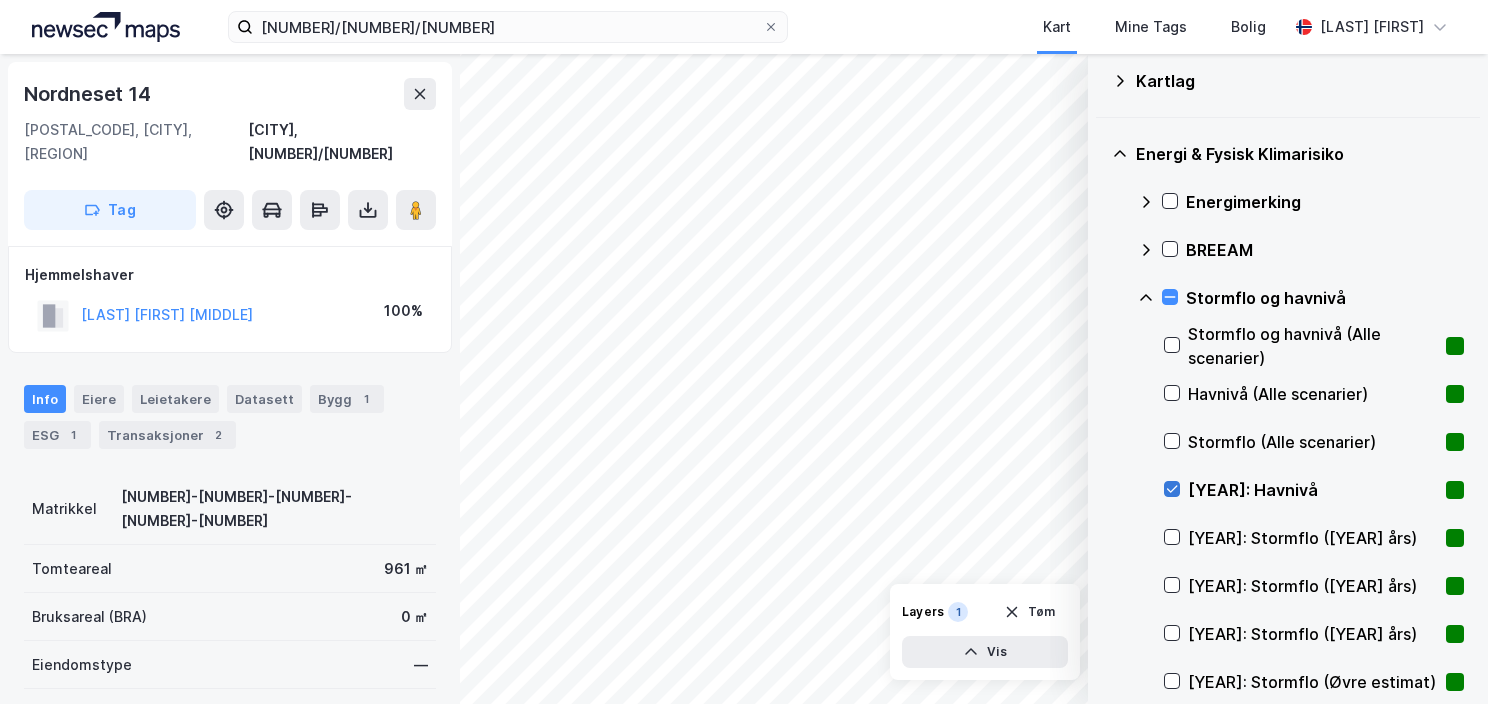 click 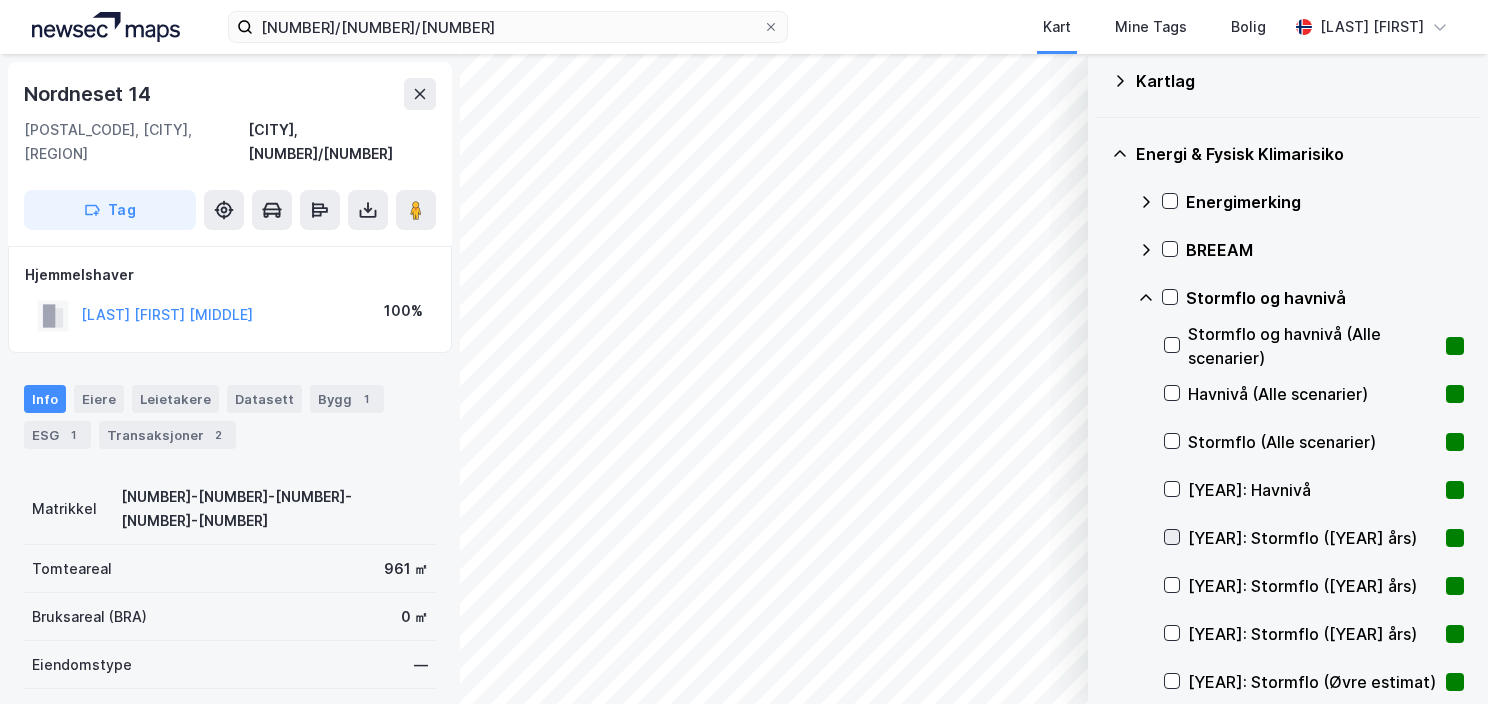 click 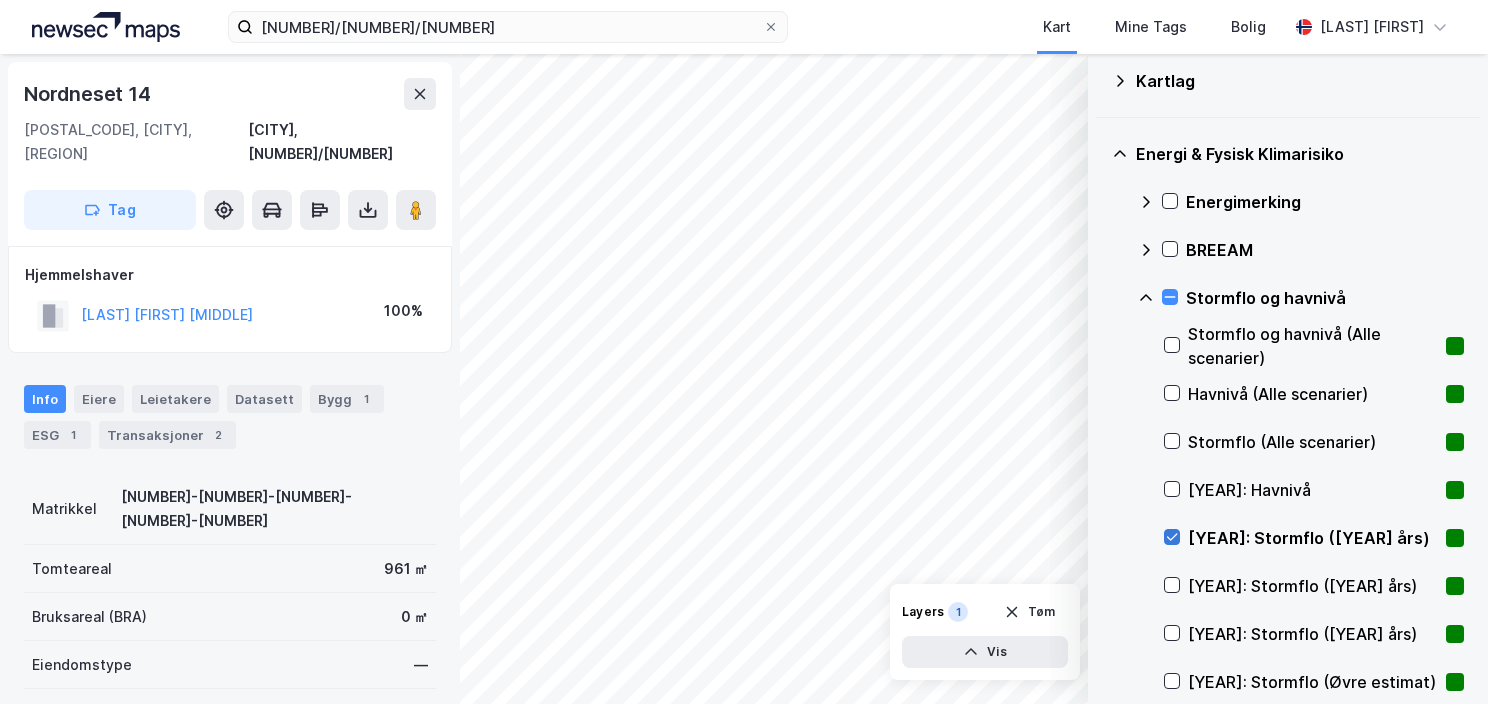 click 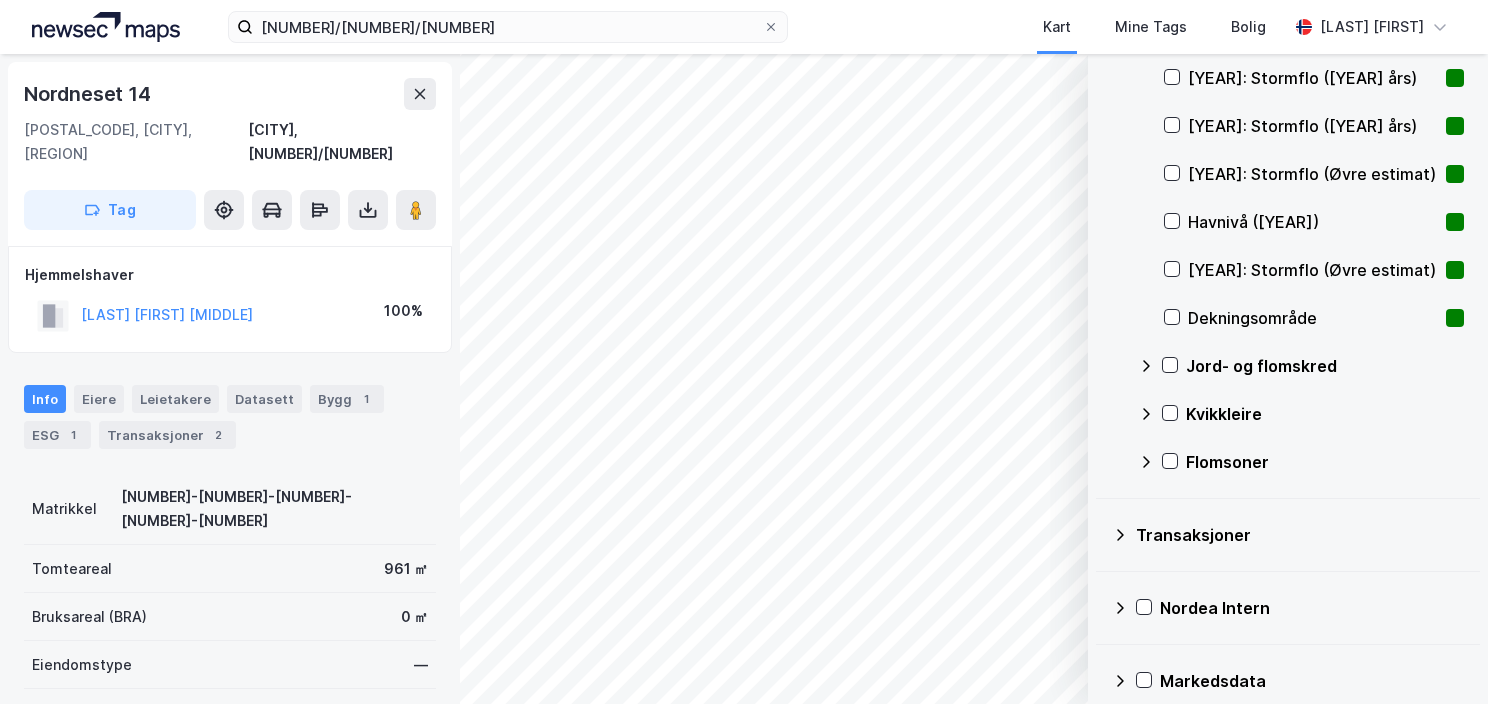 scroll, scrollTop: 835, scrollLeft: 0, axis: vertical 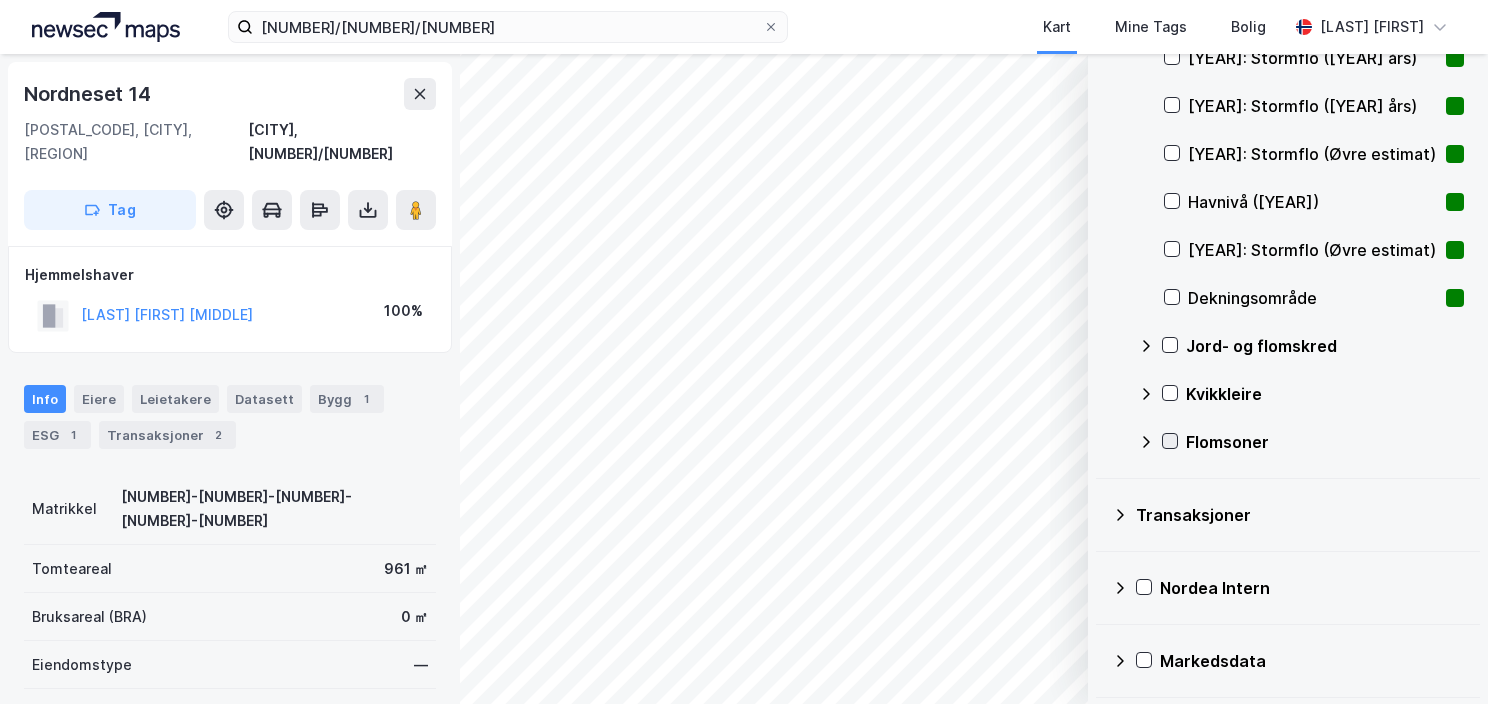 click 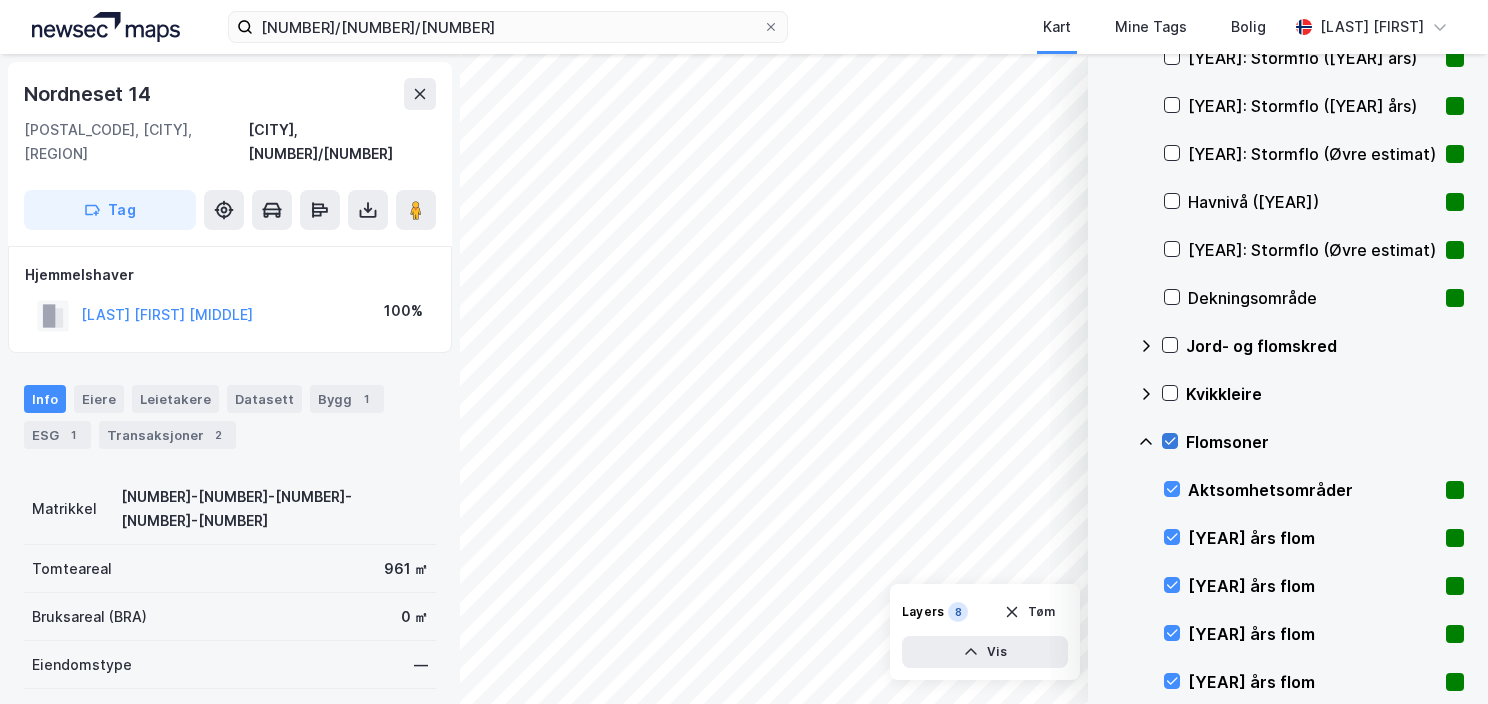 click 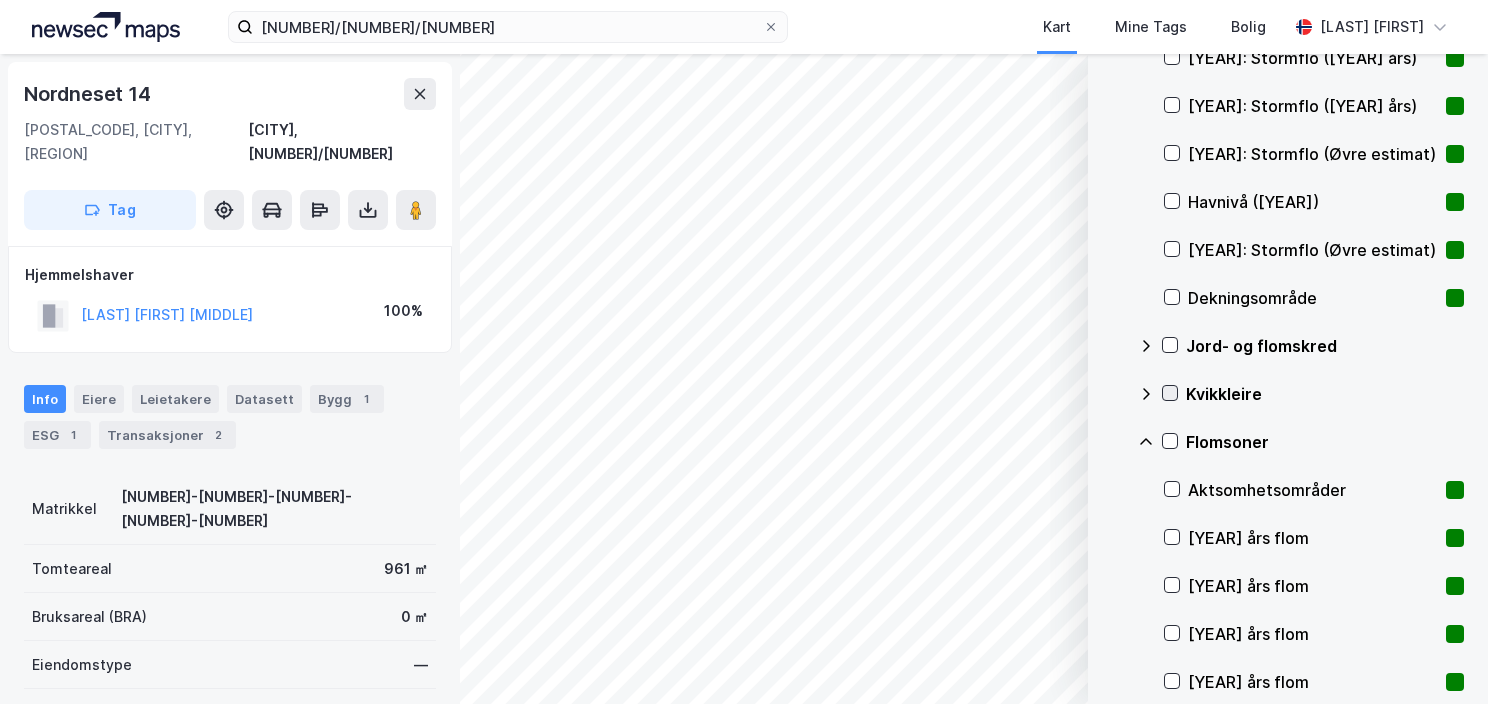 click 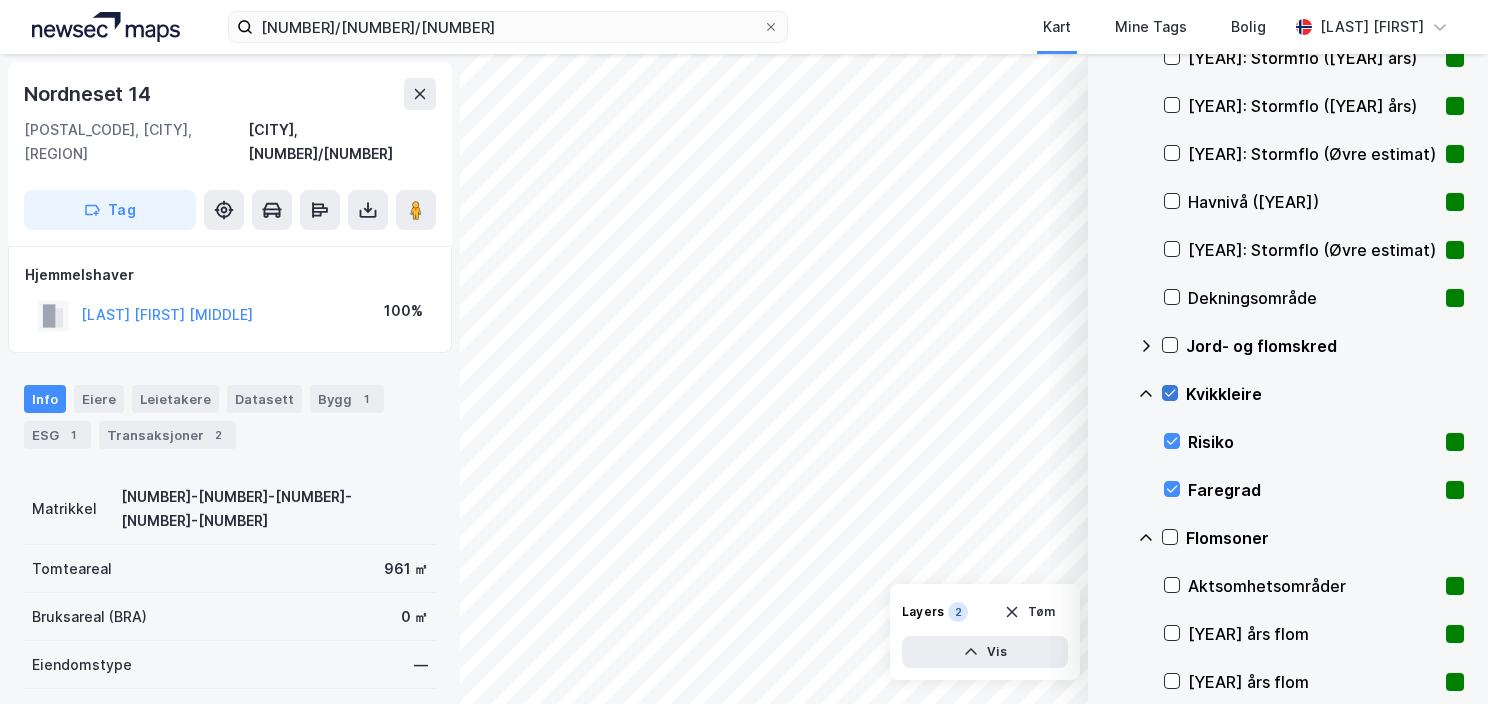 click 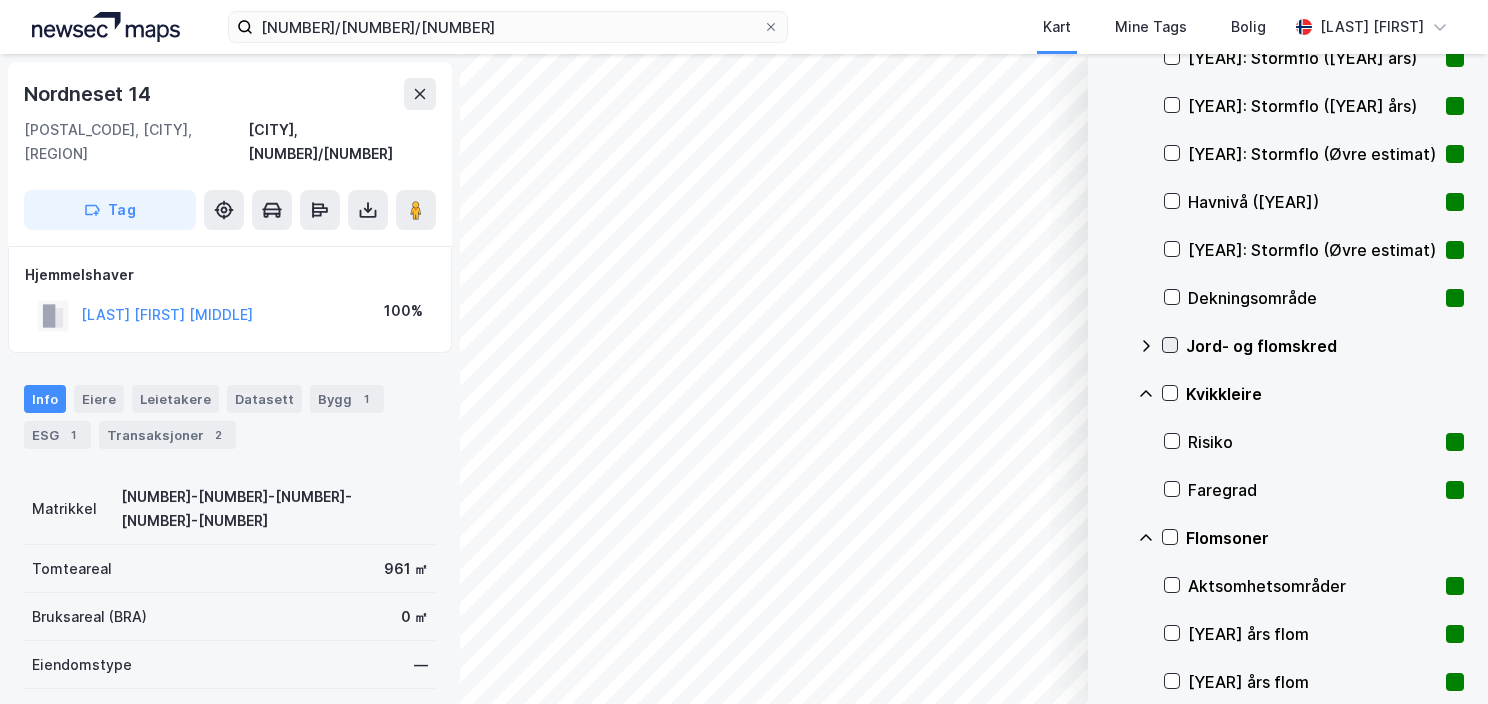 click 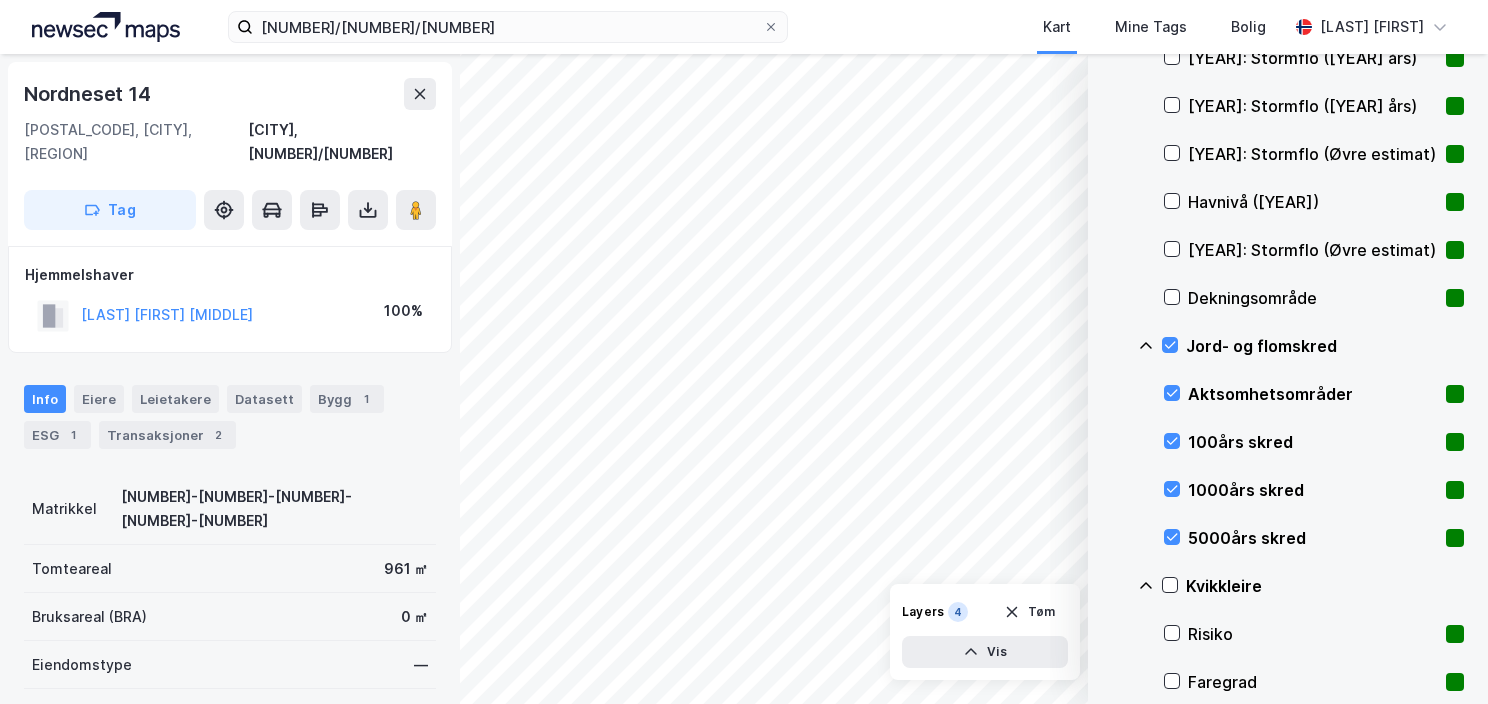 click 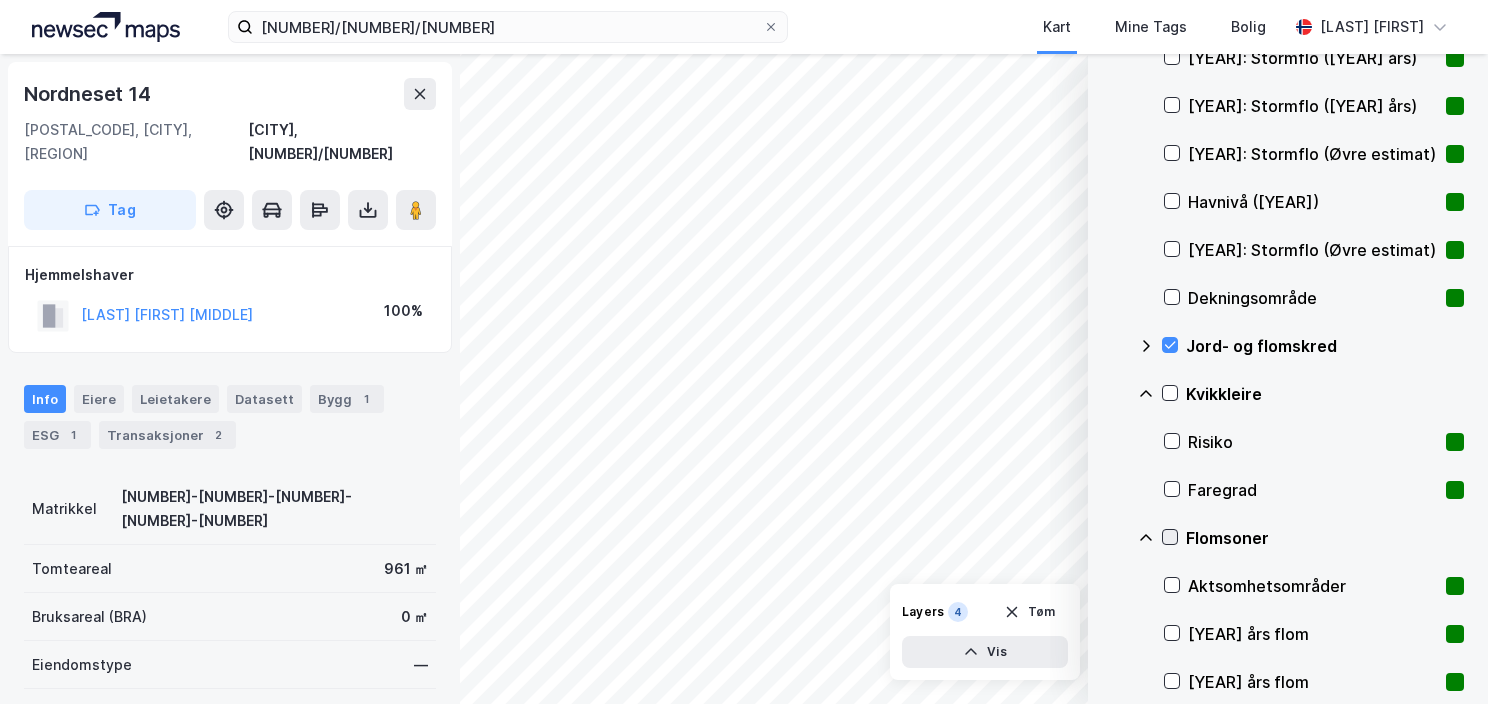 click 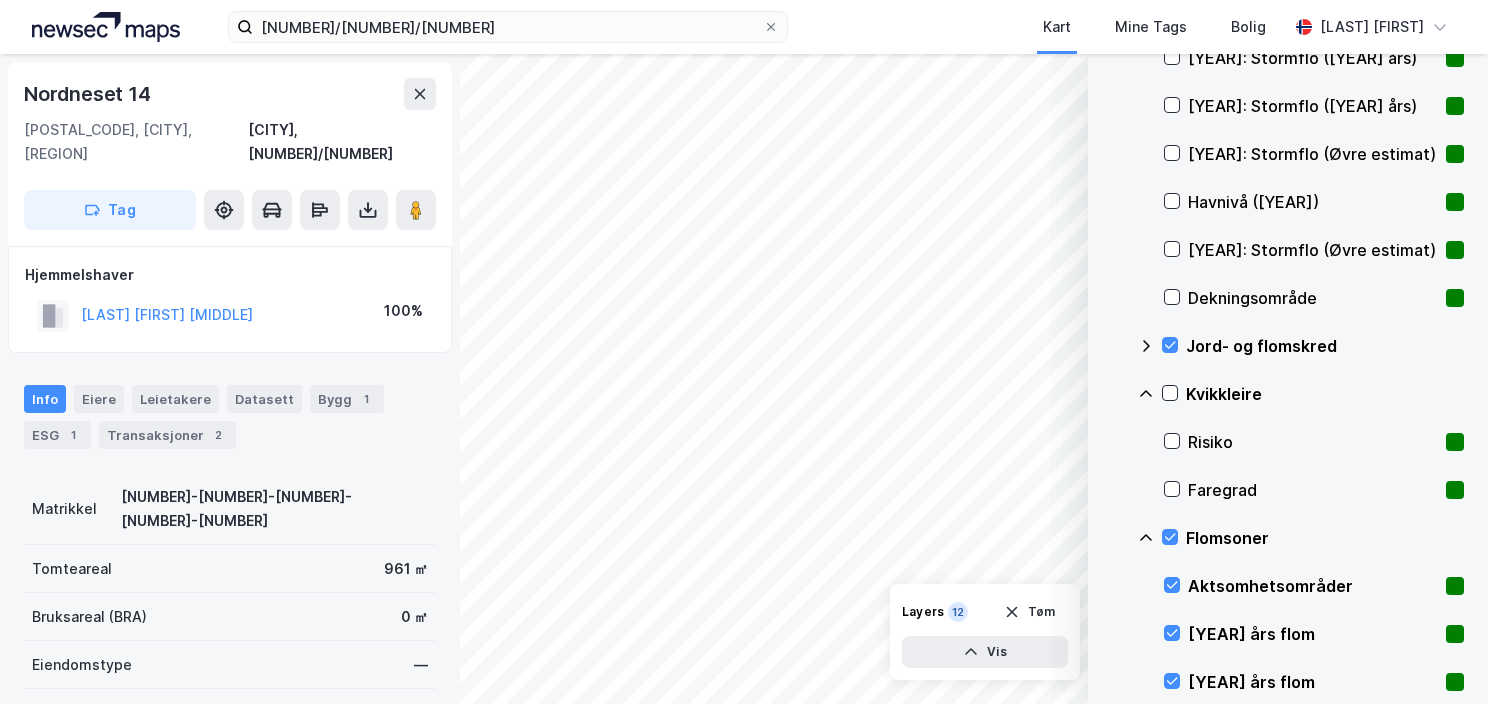 click 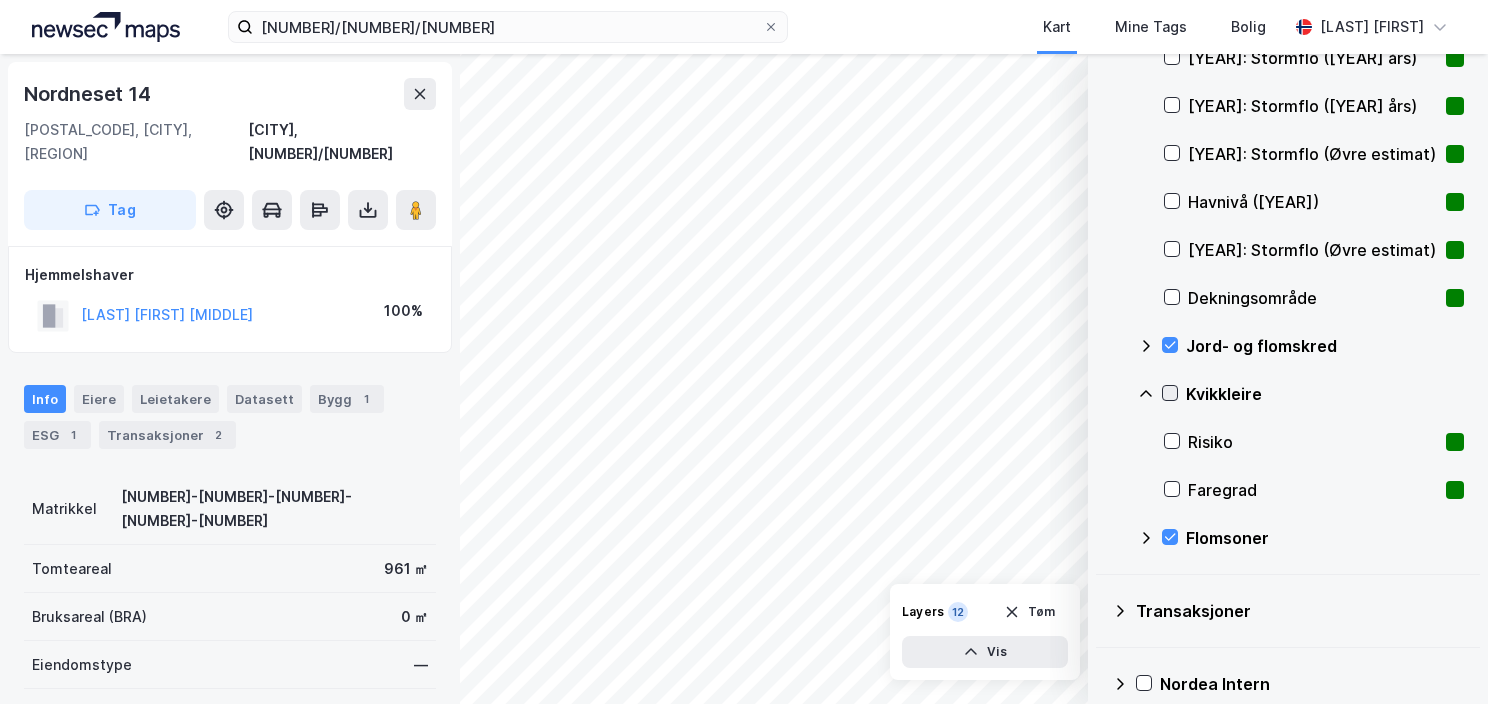 click 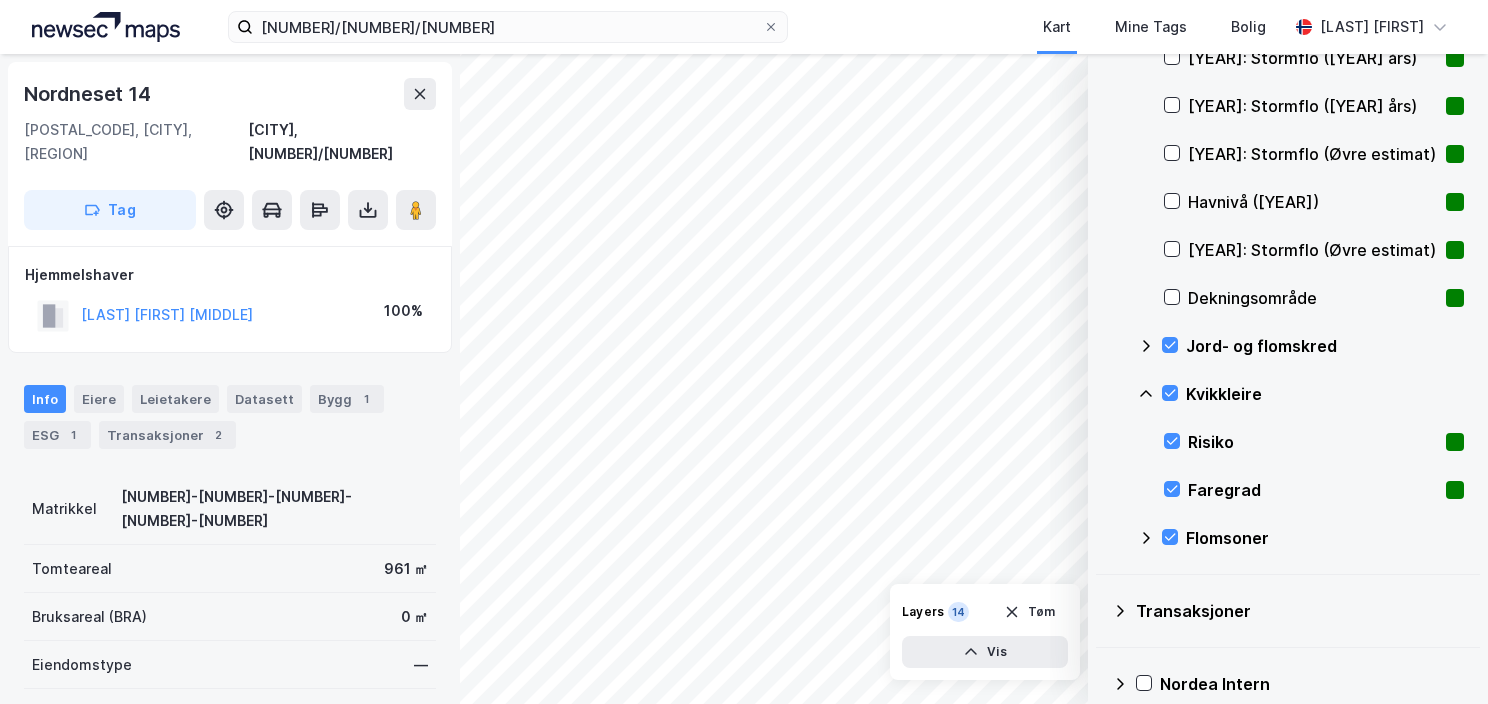 click 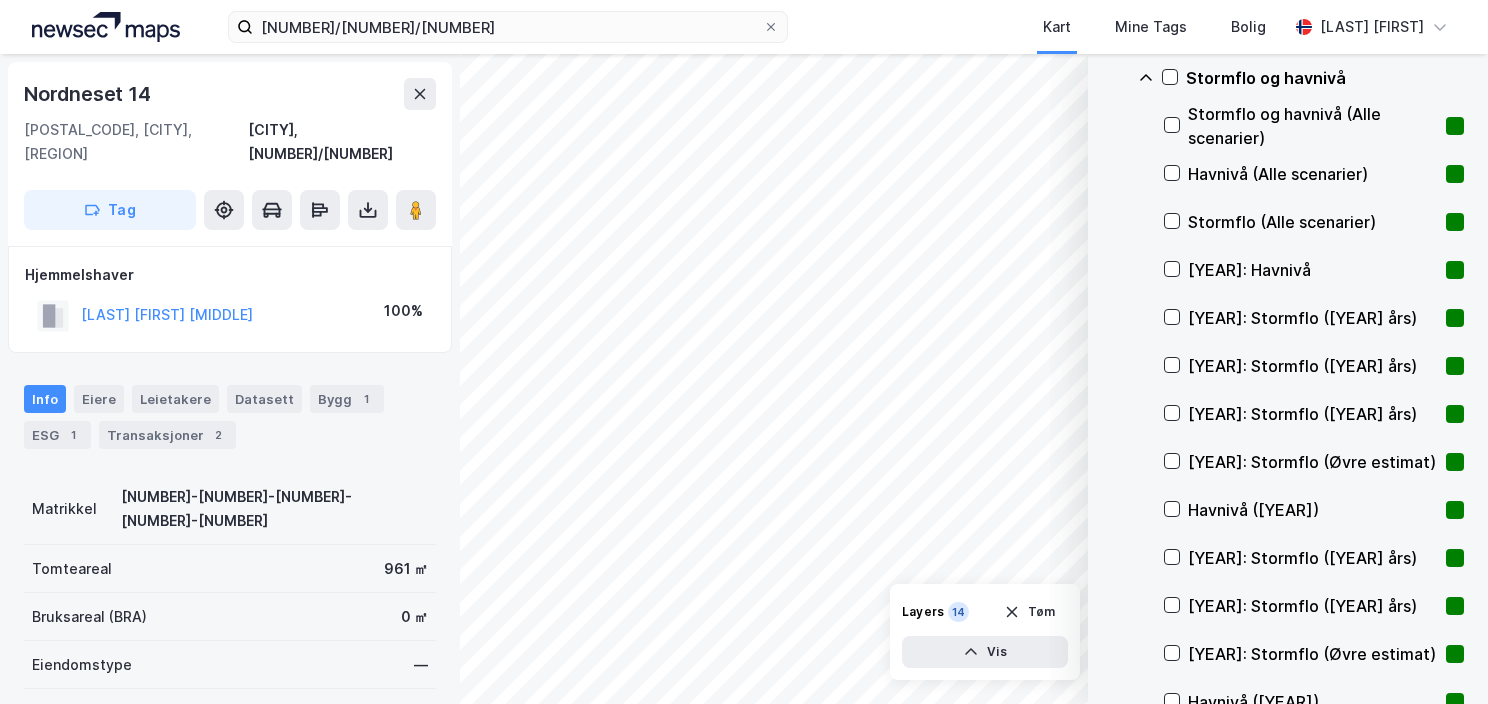 scroll, scrollTop: 235, scrollLeft: 0, axis: vertical 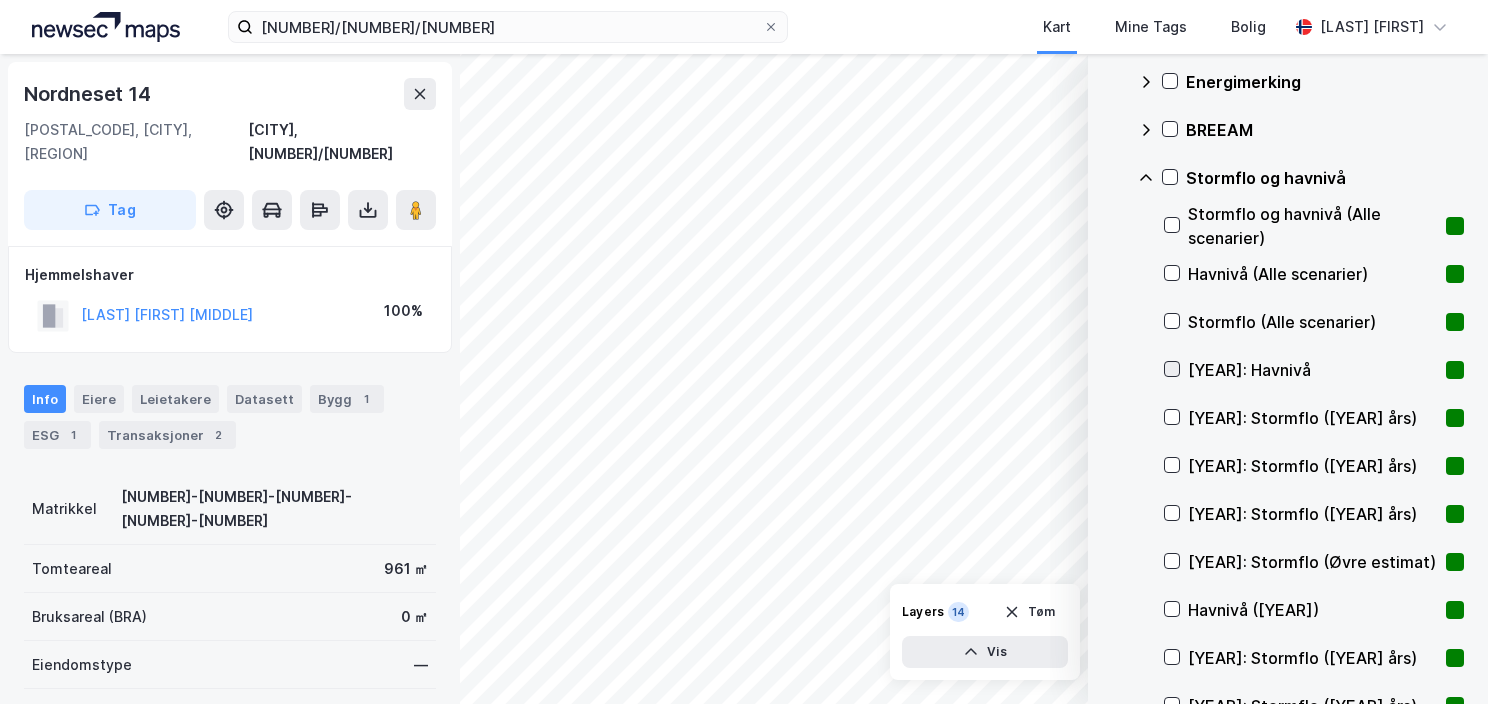 click 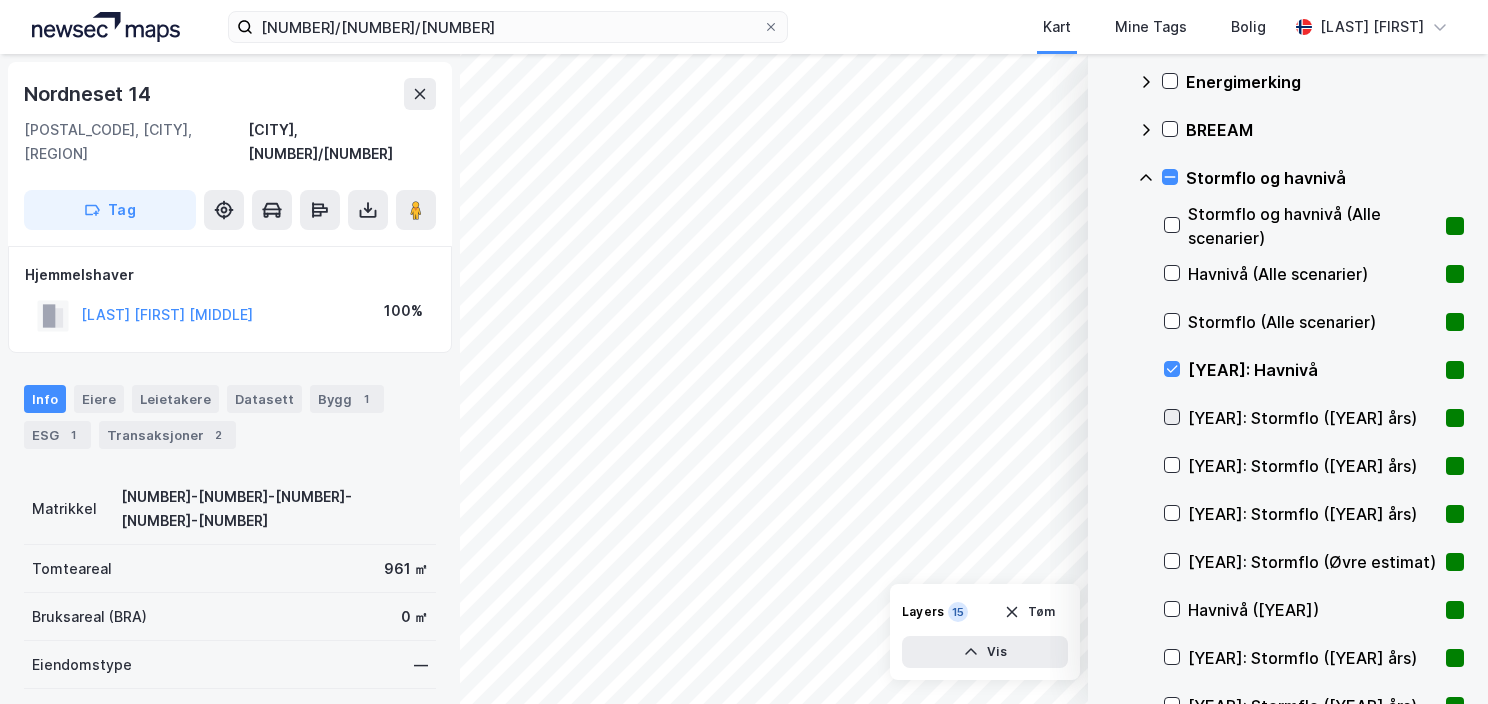 click 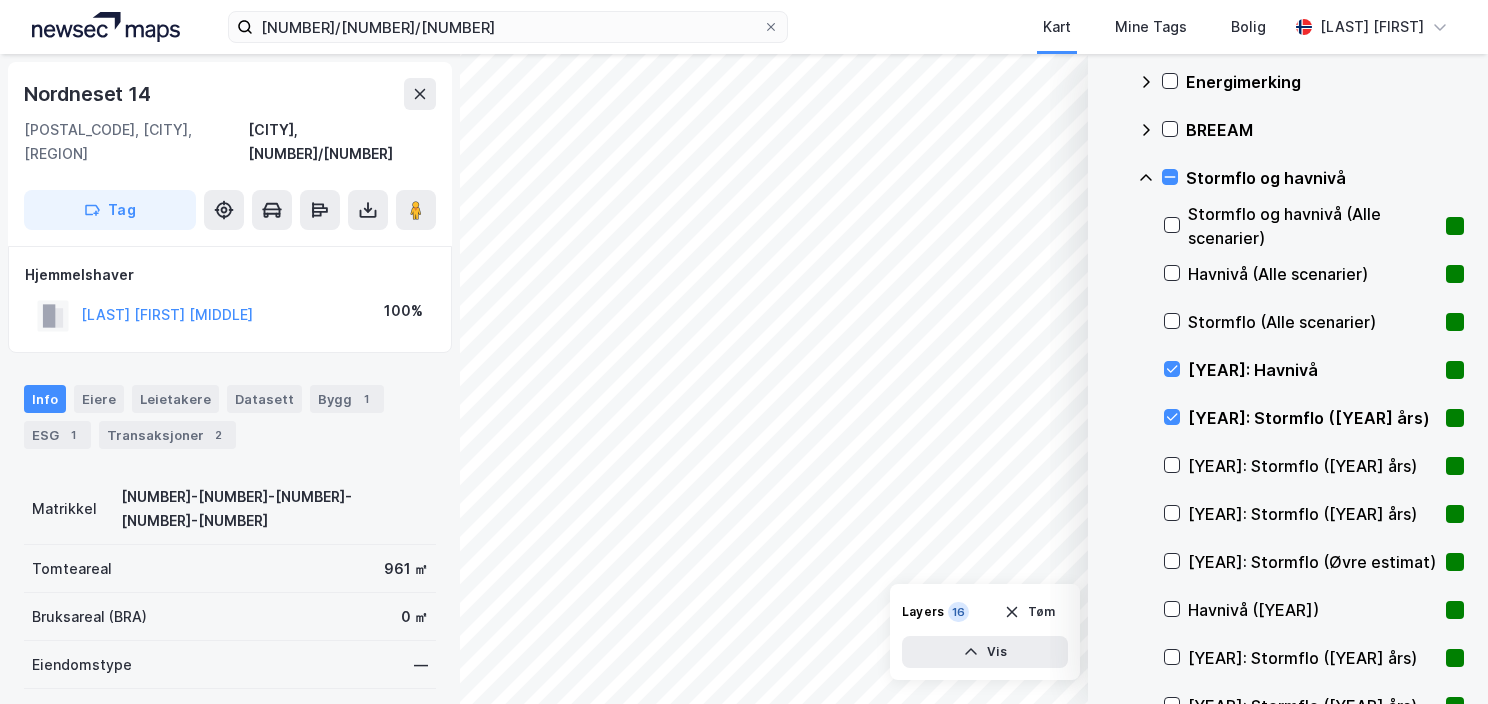 click 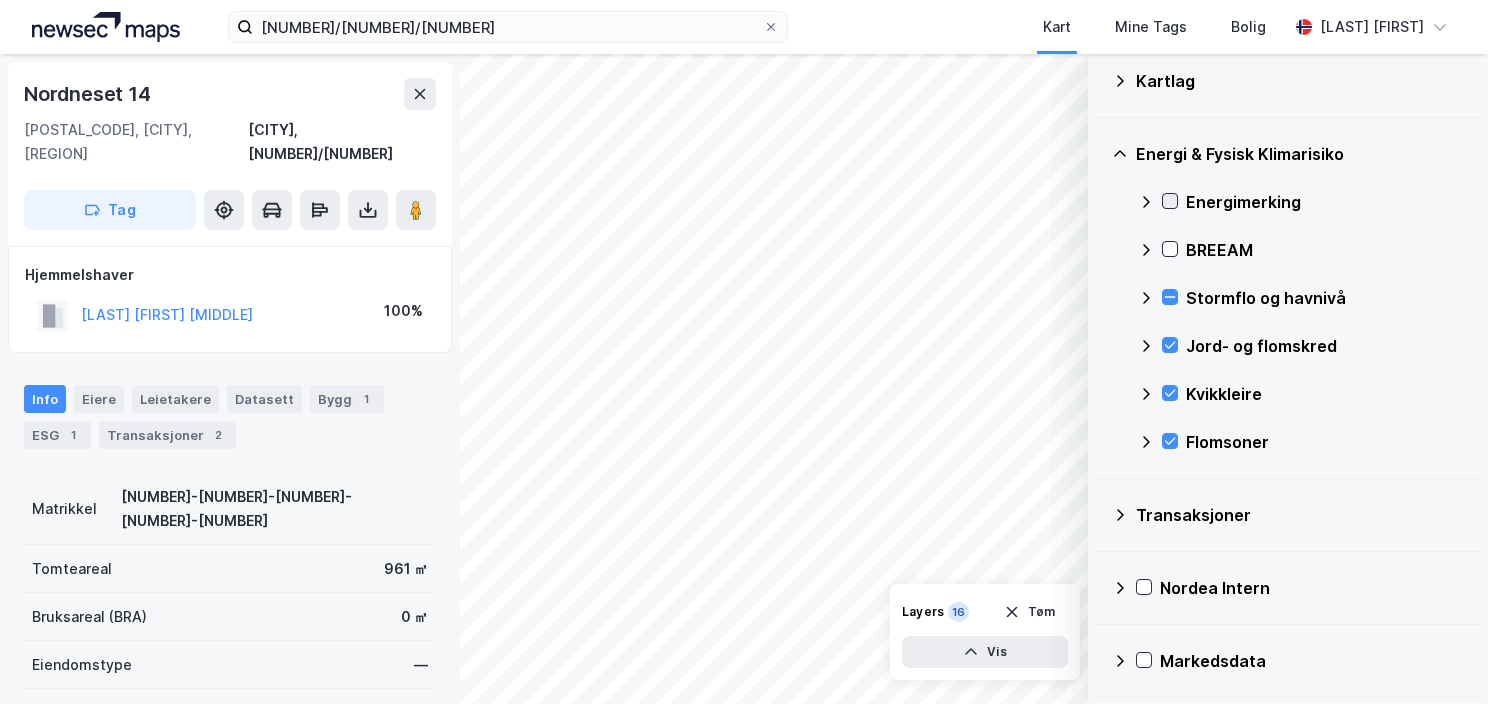 click 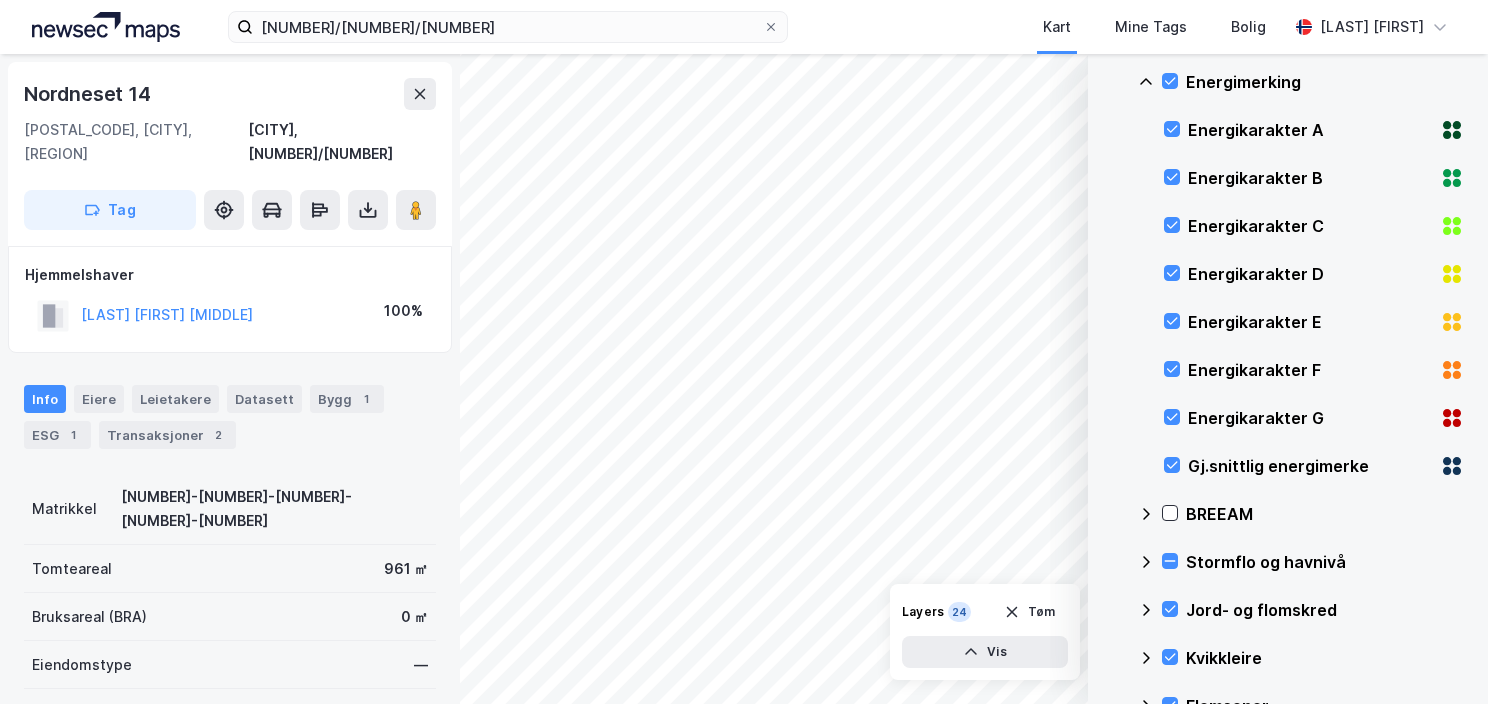 click 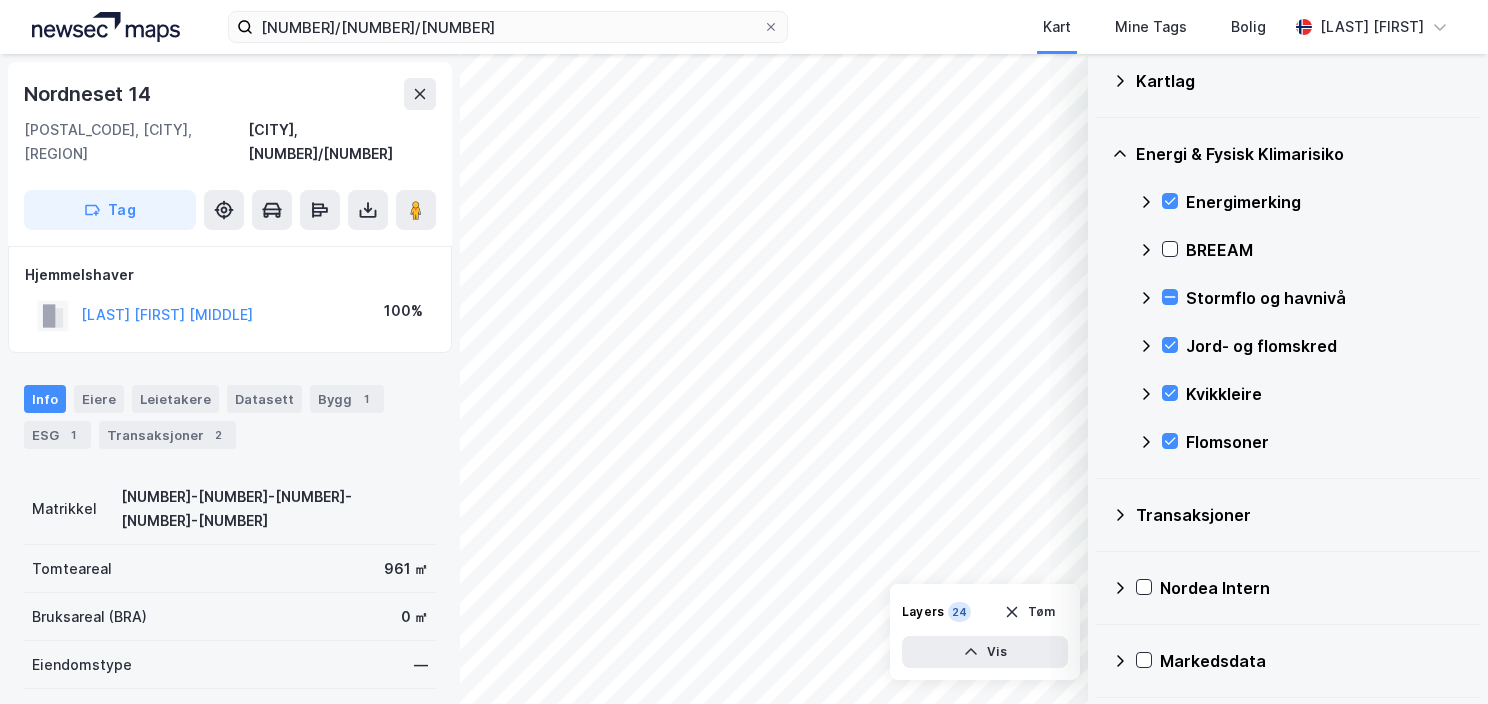 click 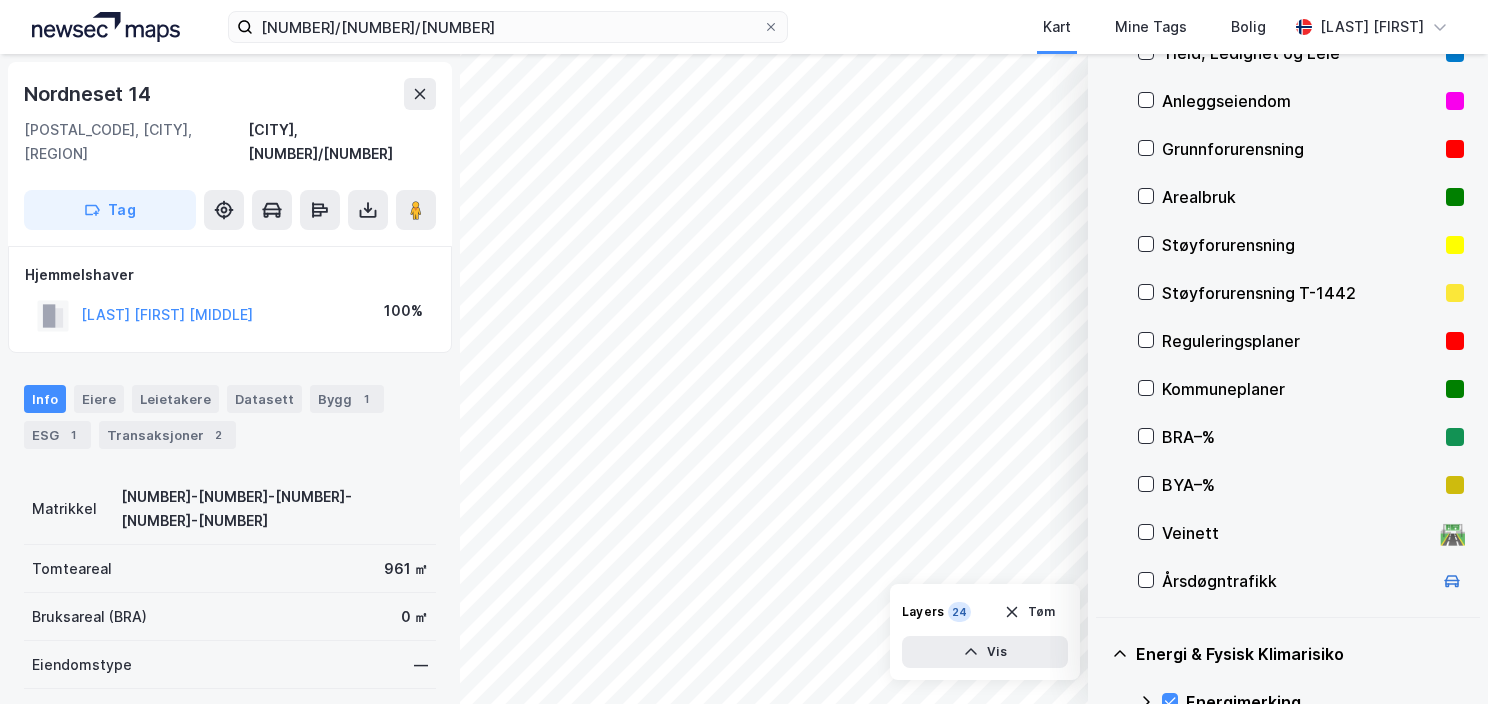 scroll, scrollTop: 91, scrollLeft: 0, axis: vertical 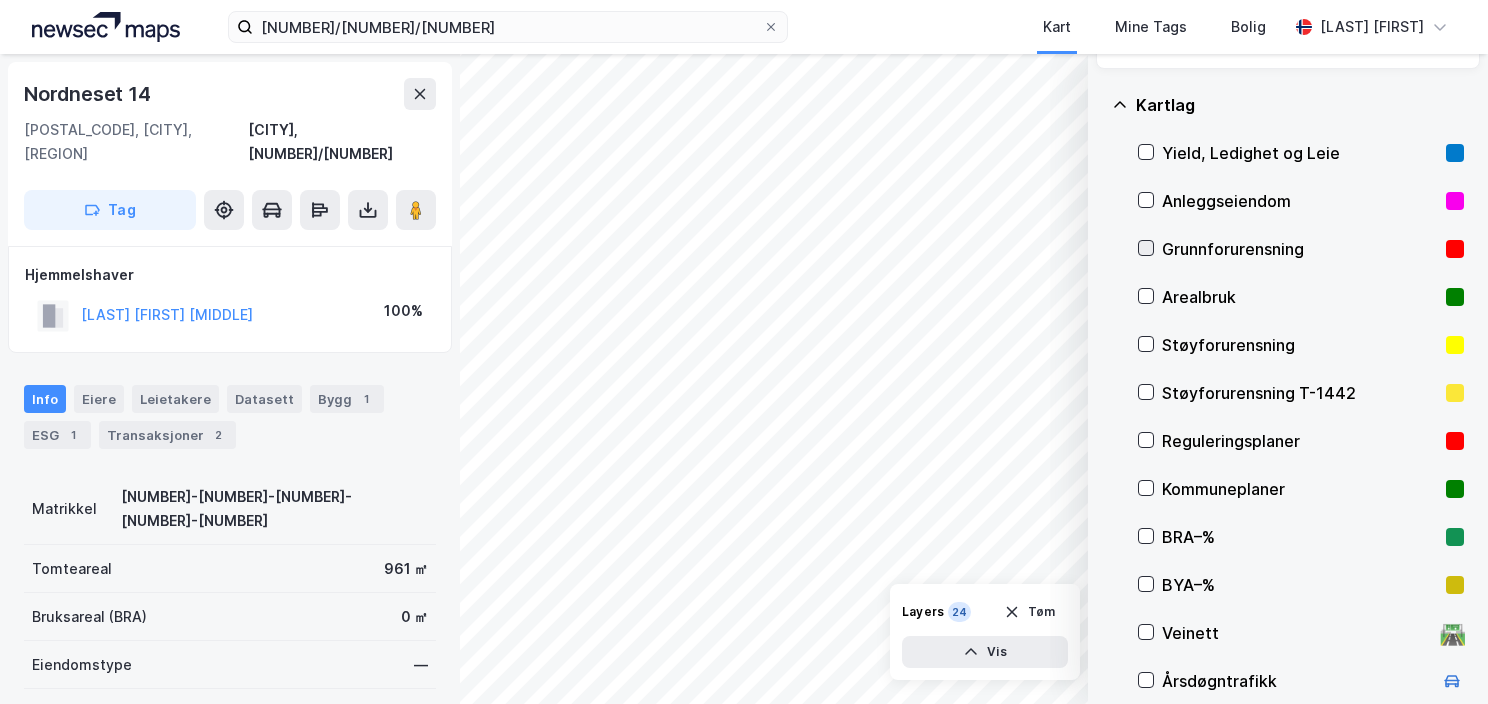 click 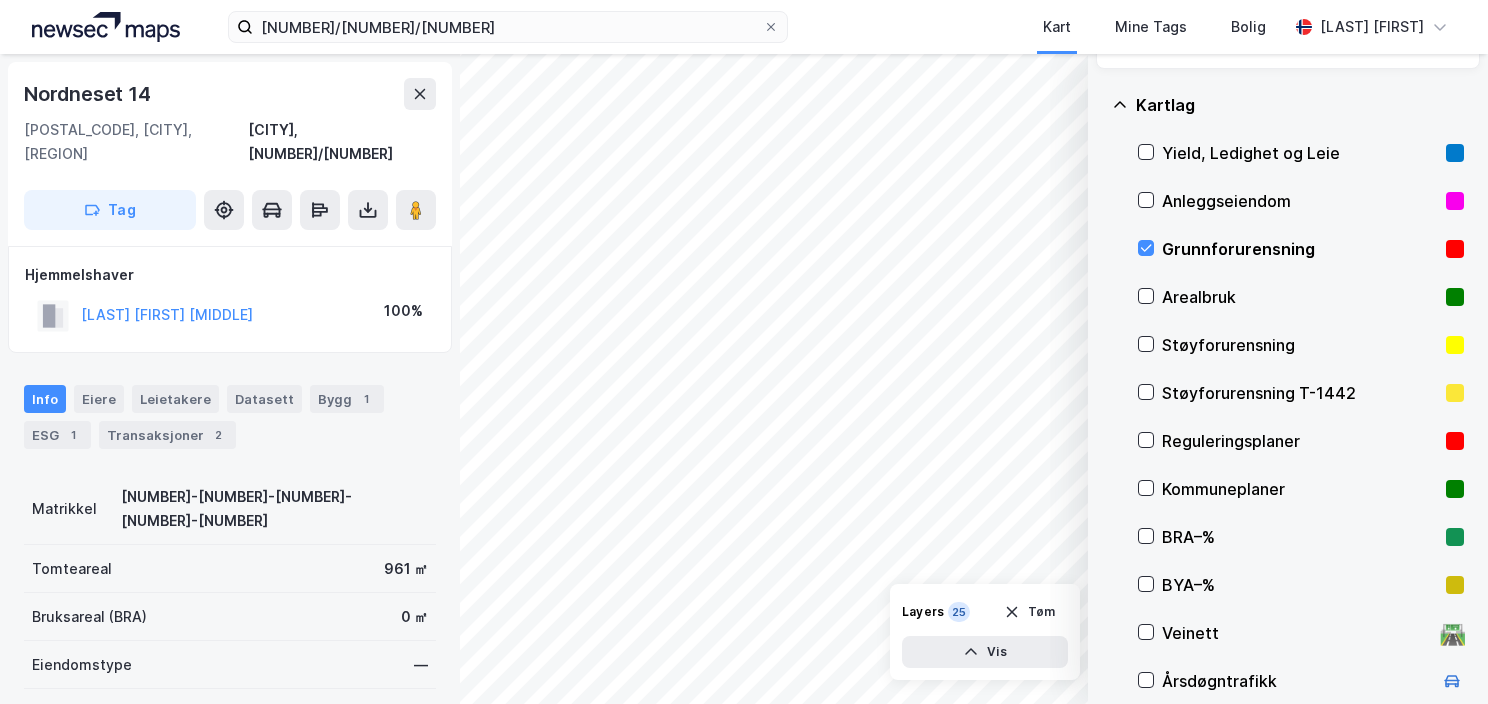 click 